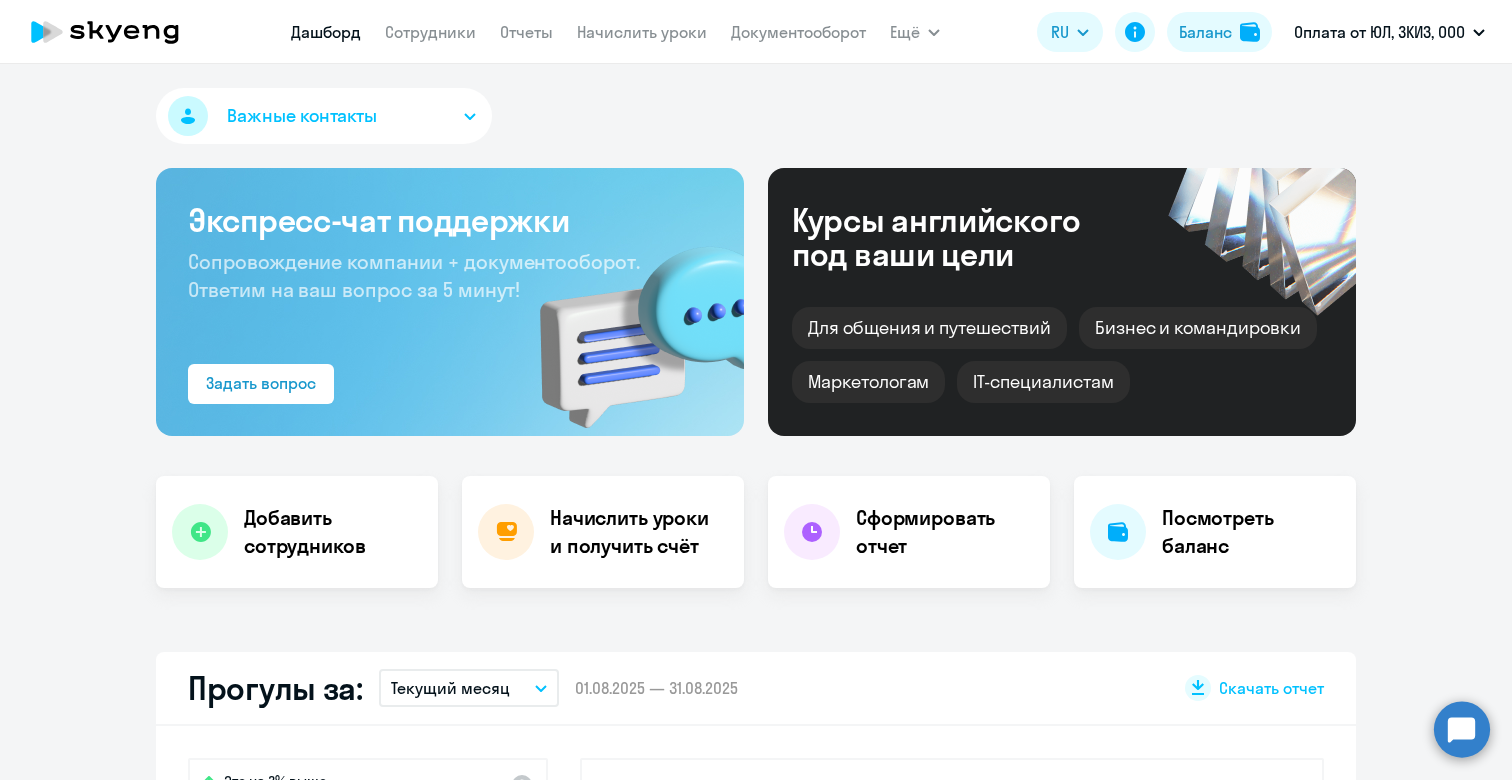scroll, scrollTop: 0, scrollLeft: 0, axis: both 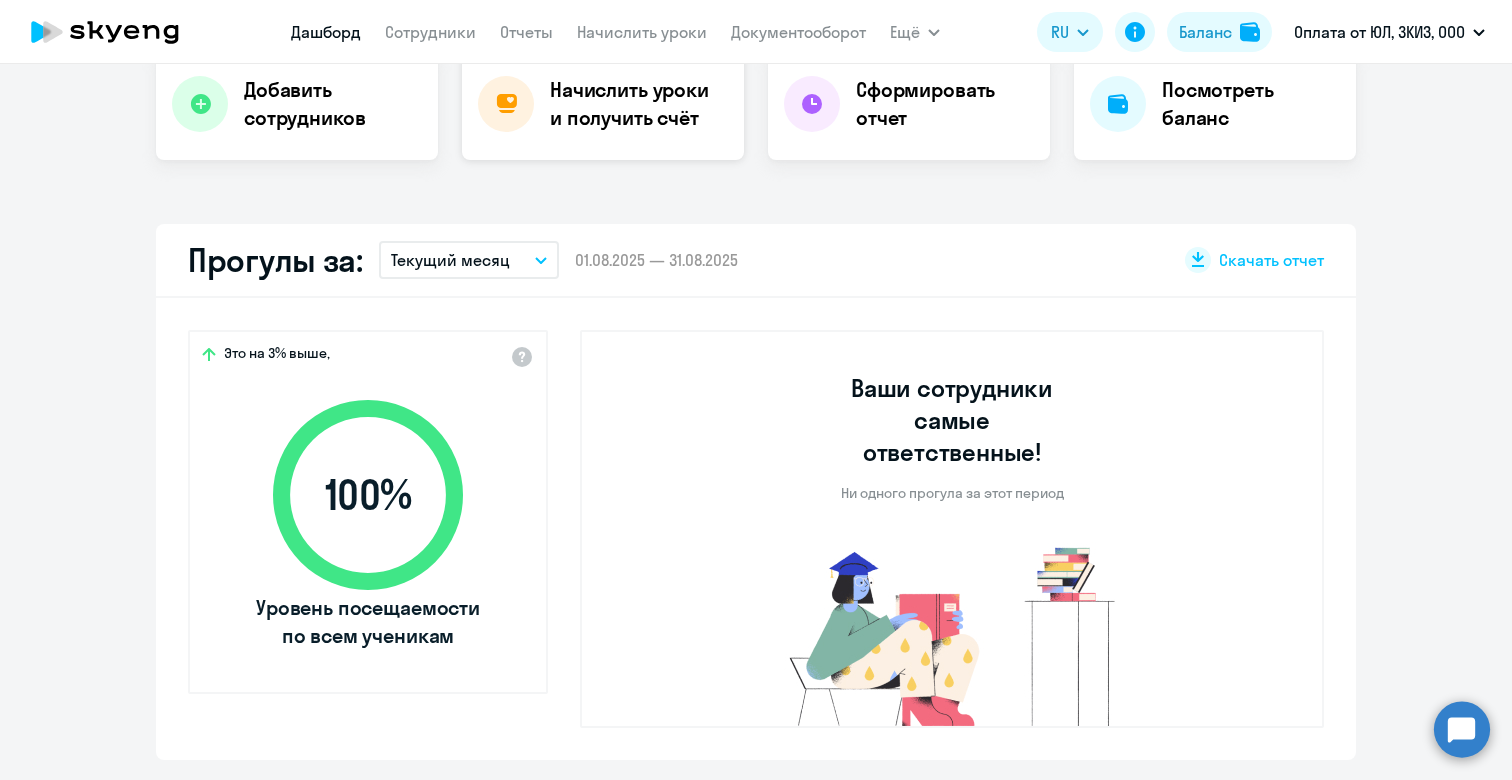 click on "Начислить уроки и получить счёт" 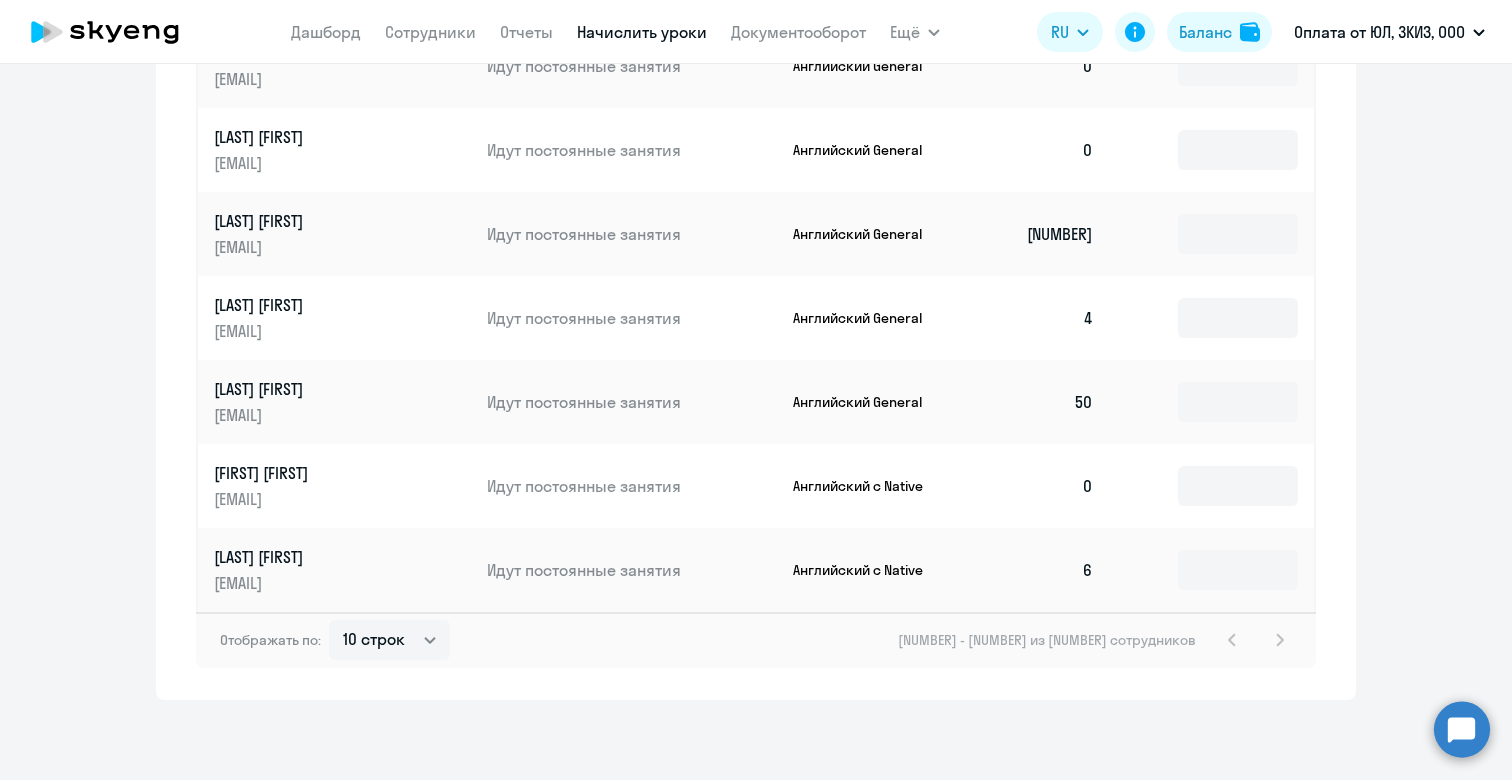 scroll, scrollTop: 1250, scrollLeft: 0, axis: vertical 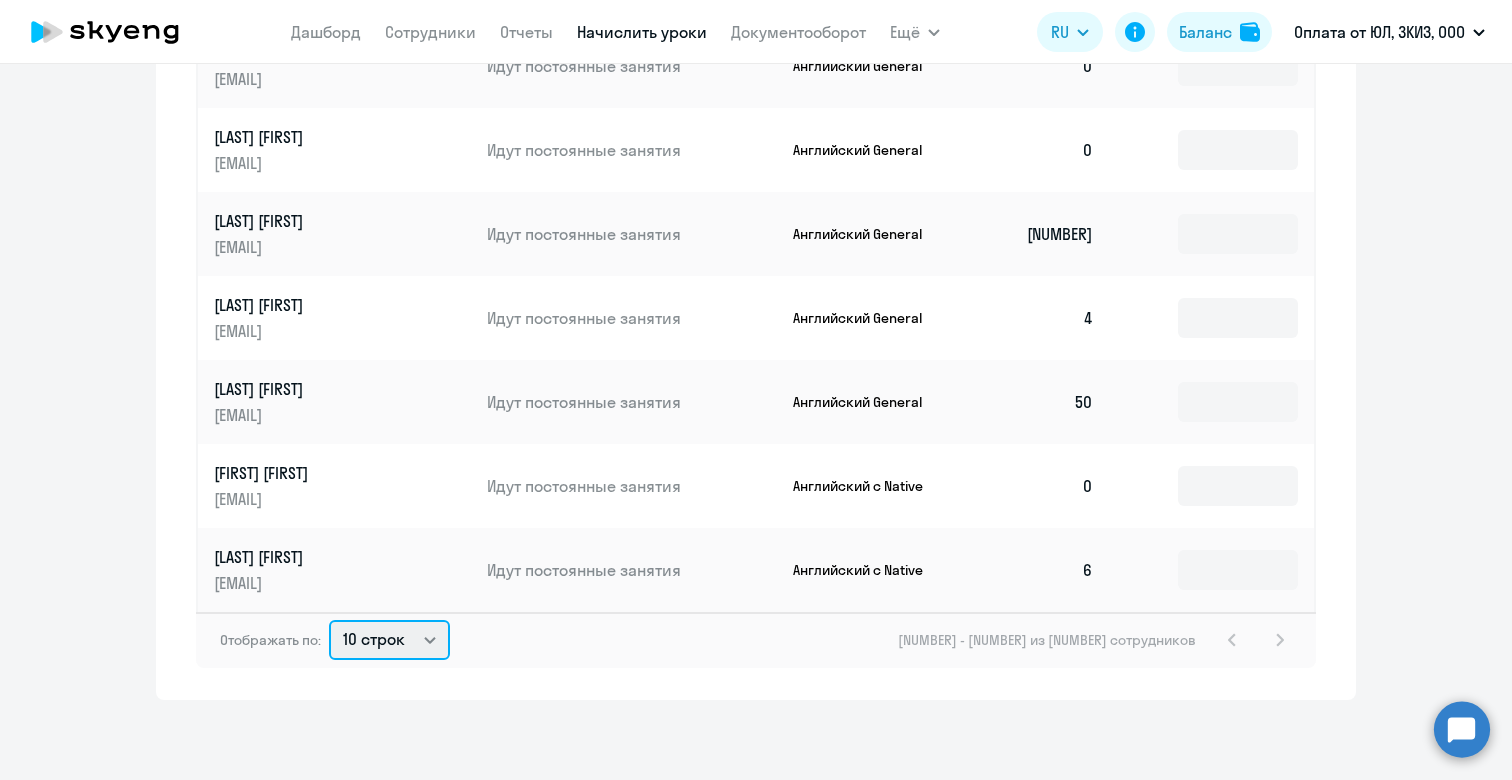 select on "50" 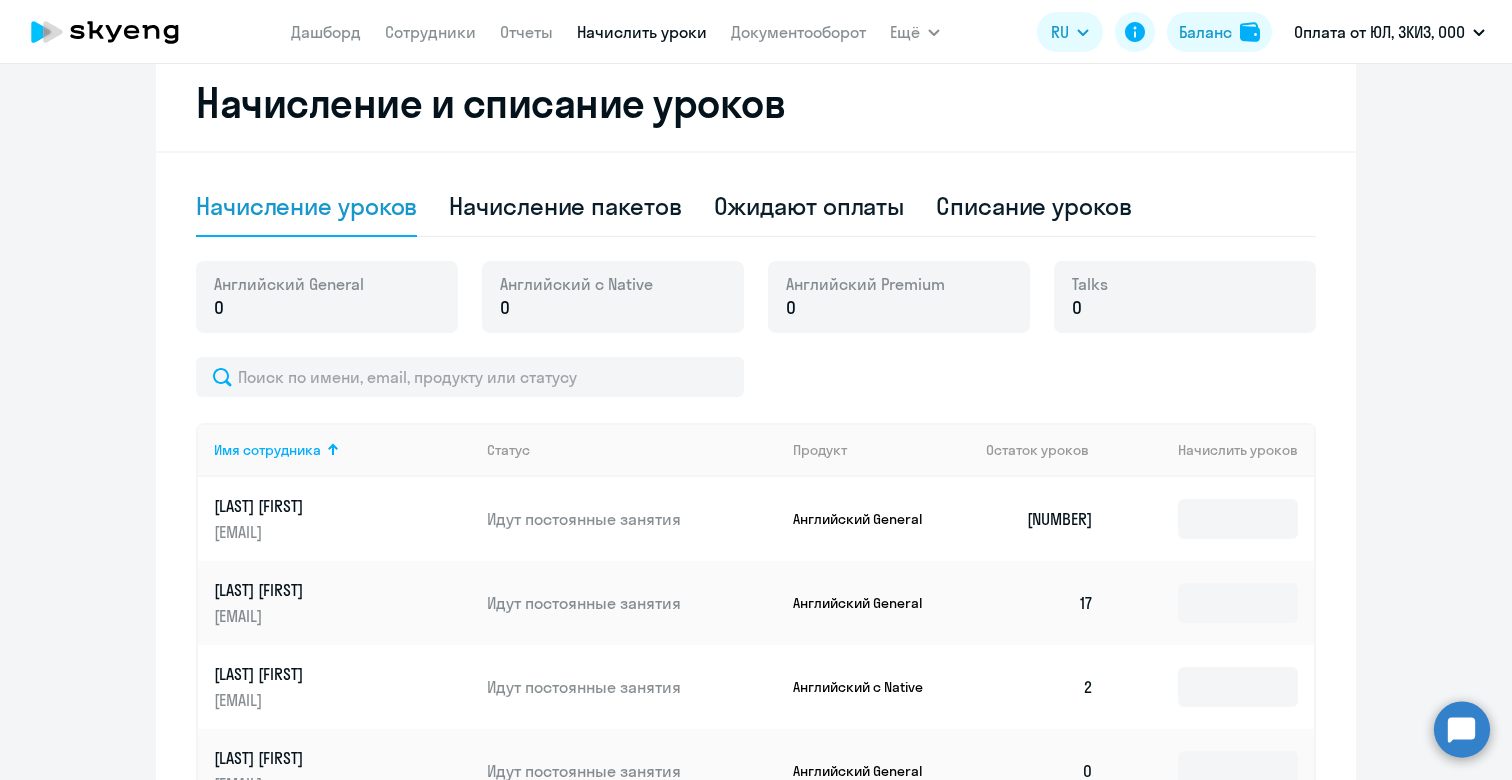 scroll, scrollTop: 613, scrollLeft: 0, axis: vertical 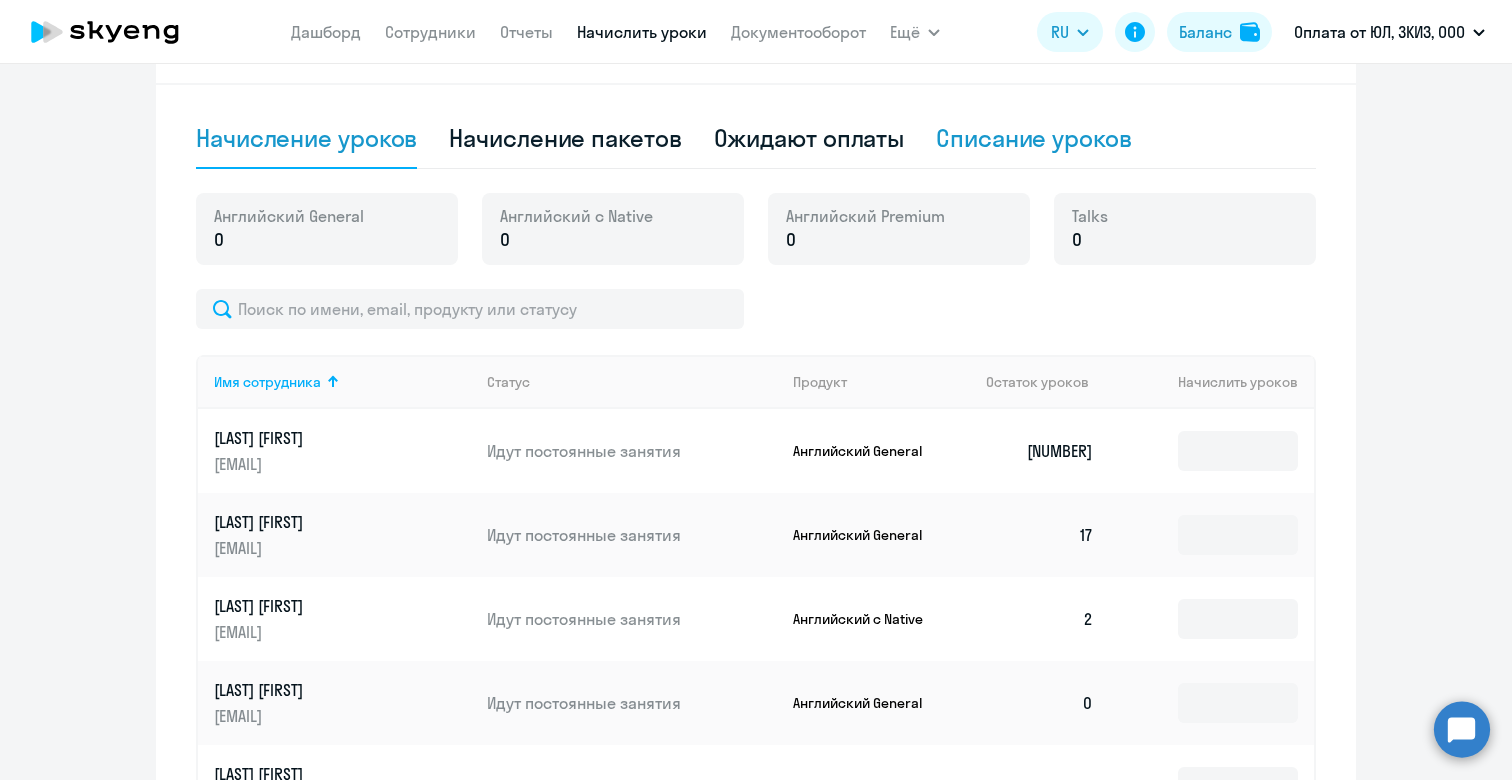 click on "Списание уроков" 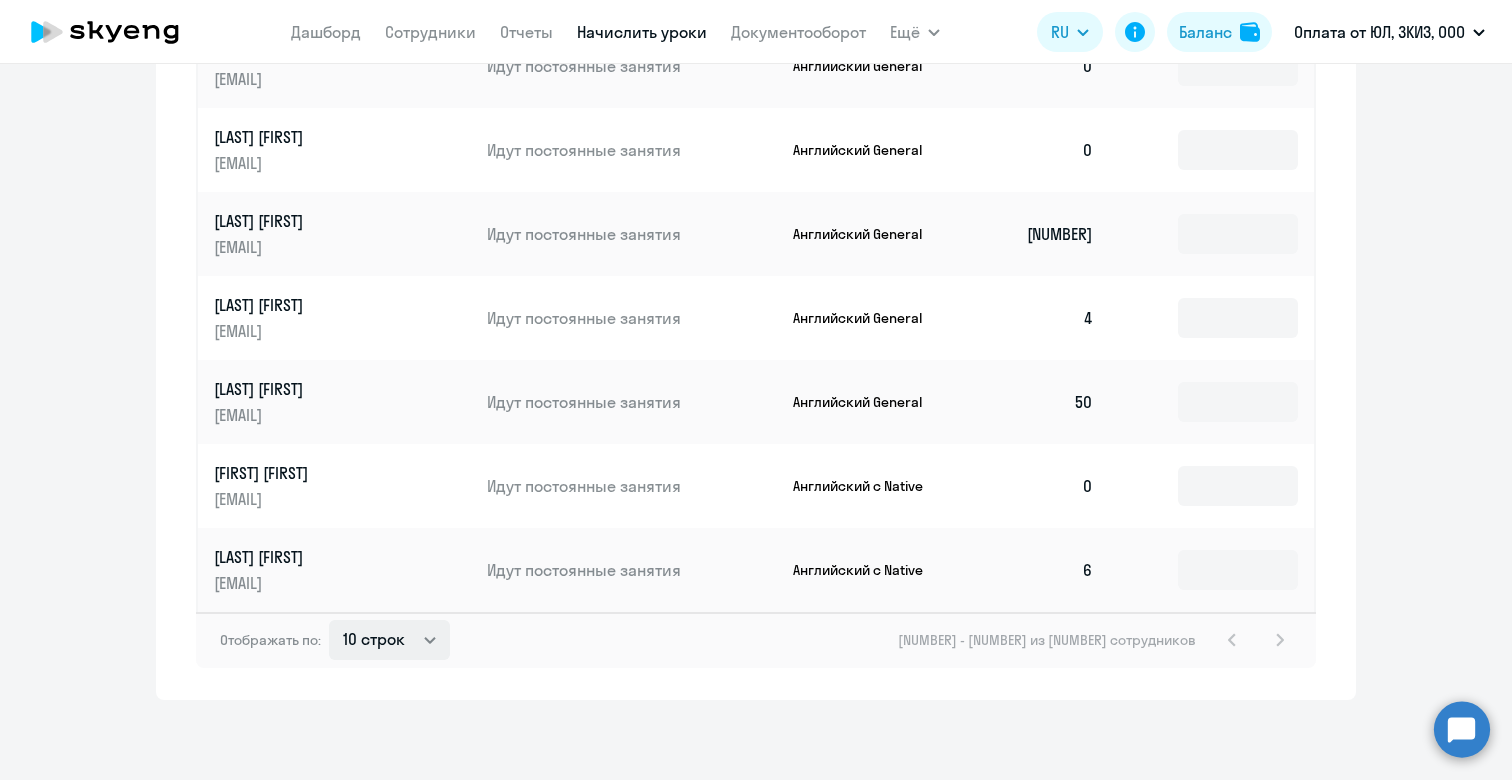 scroll, scrollTop: 1154, scrollLeft: 0, axis: vertical 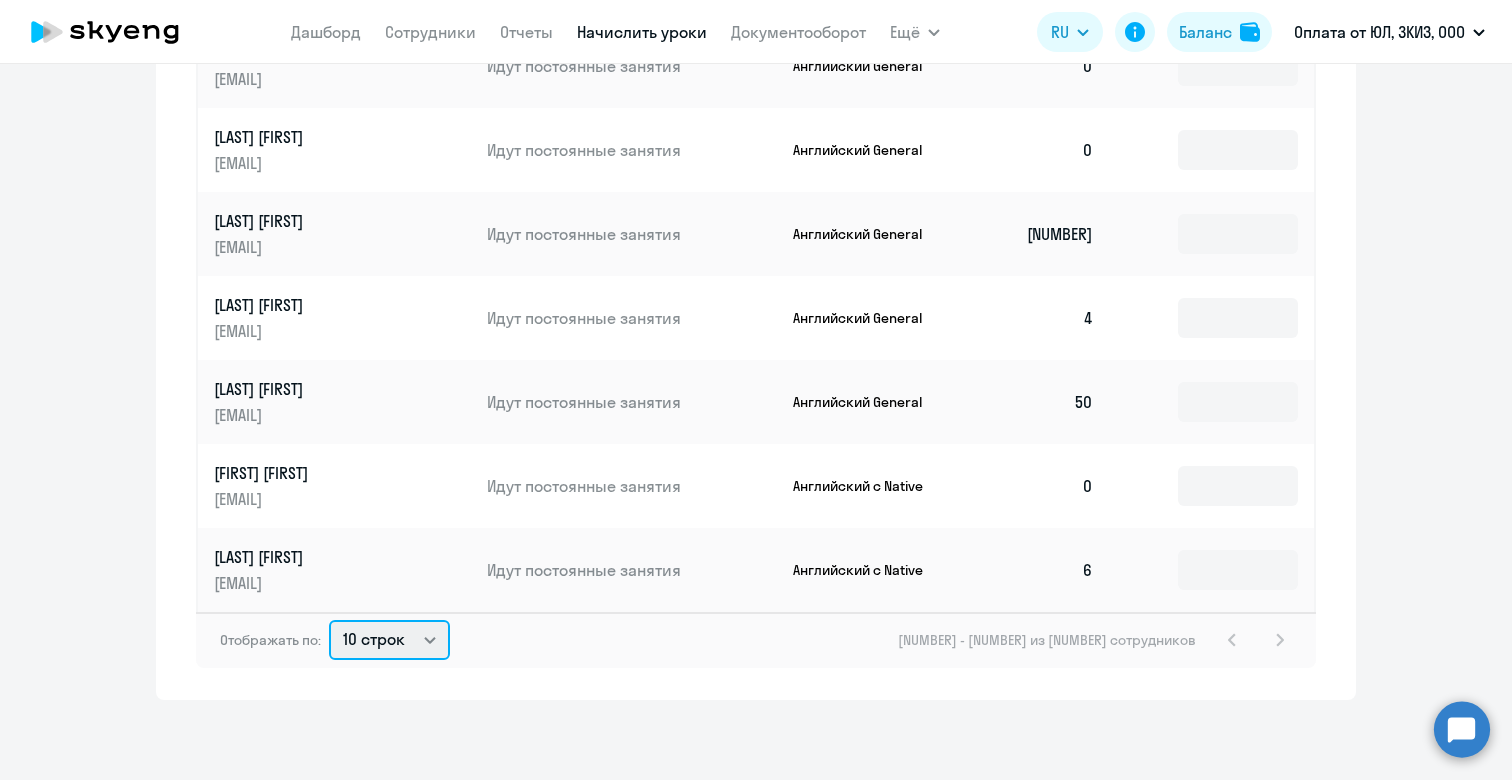 select on "50" 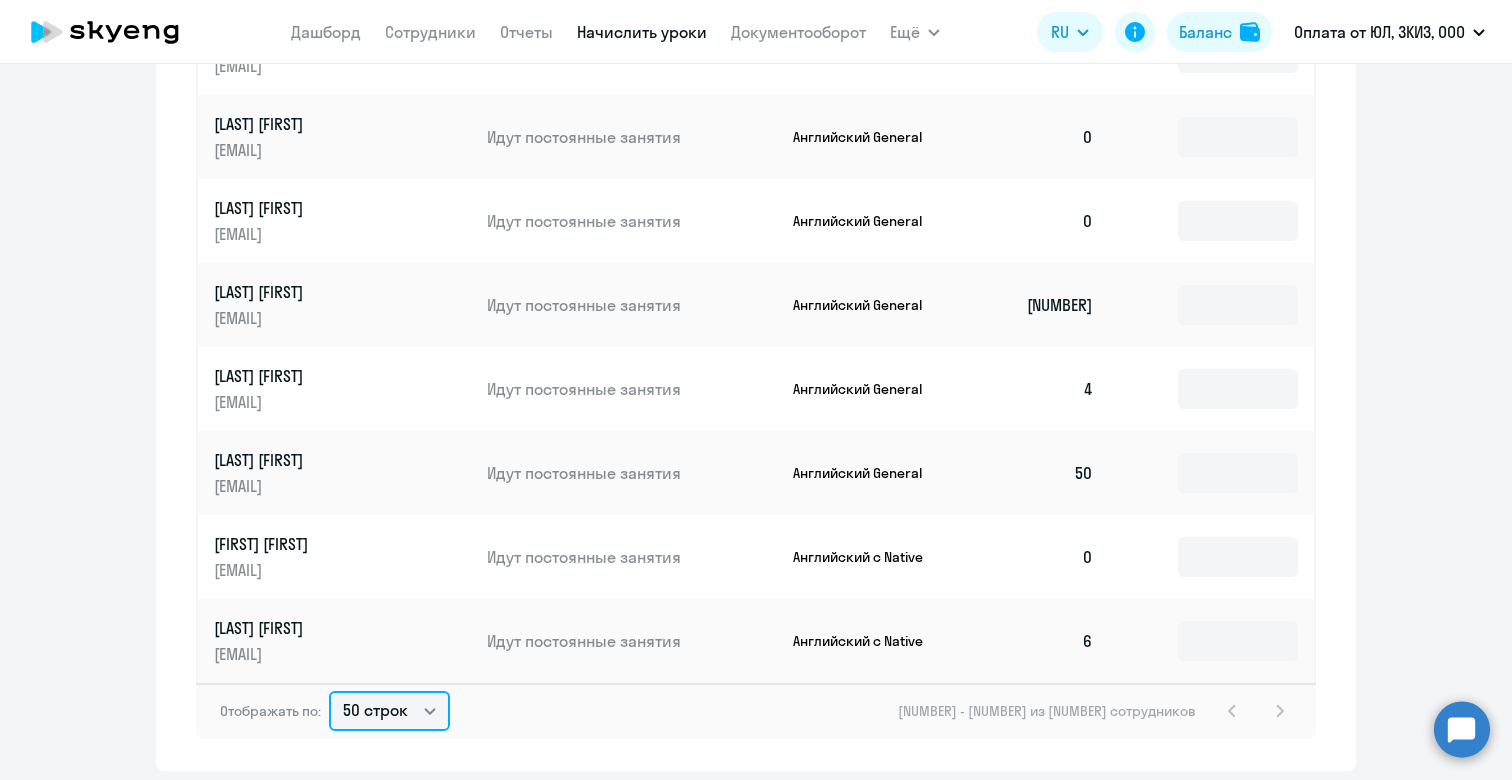 scroll, scrollTop: 995, scrollLeft: 0, axis: vertical 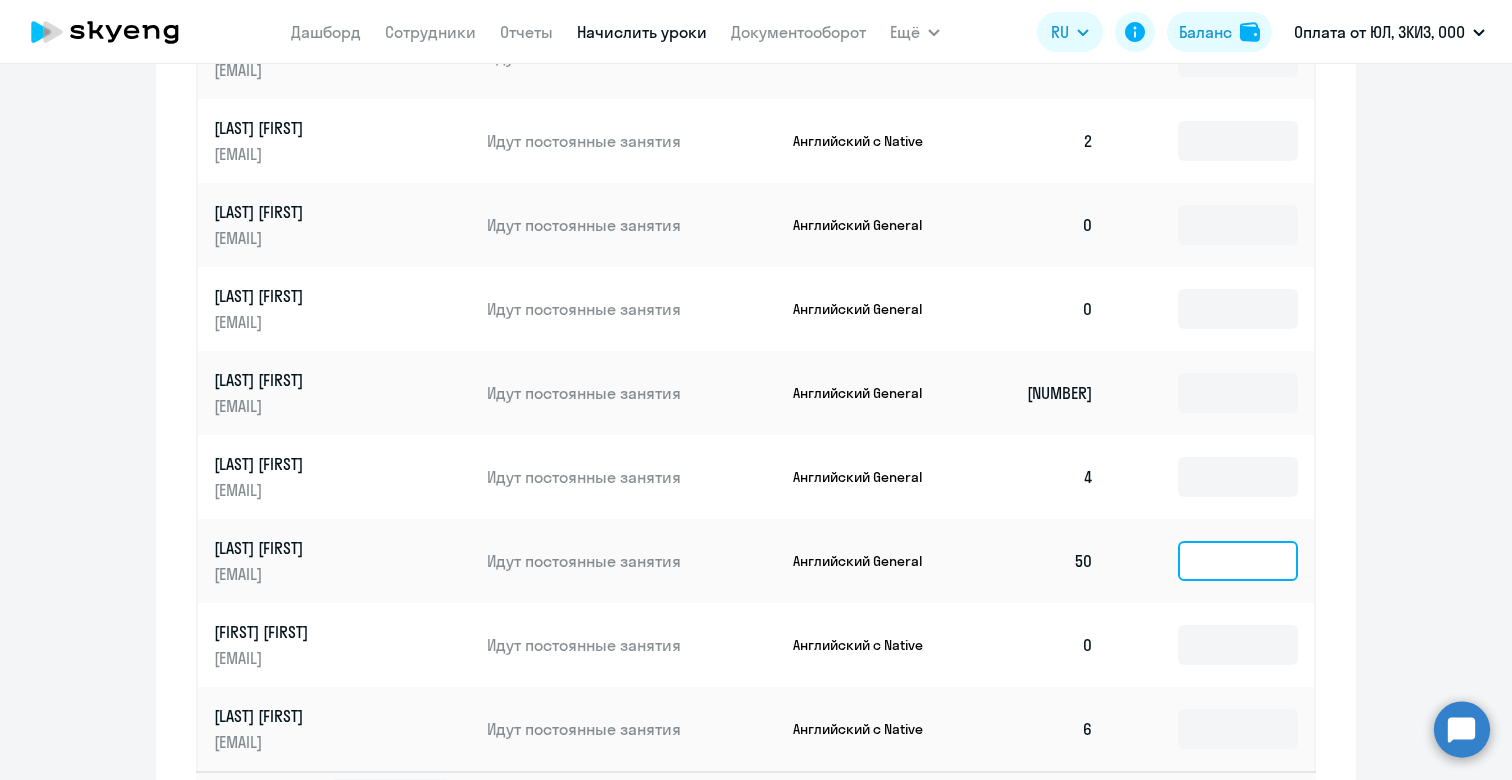 click 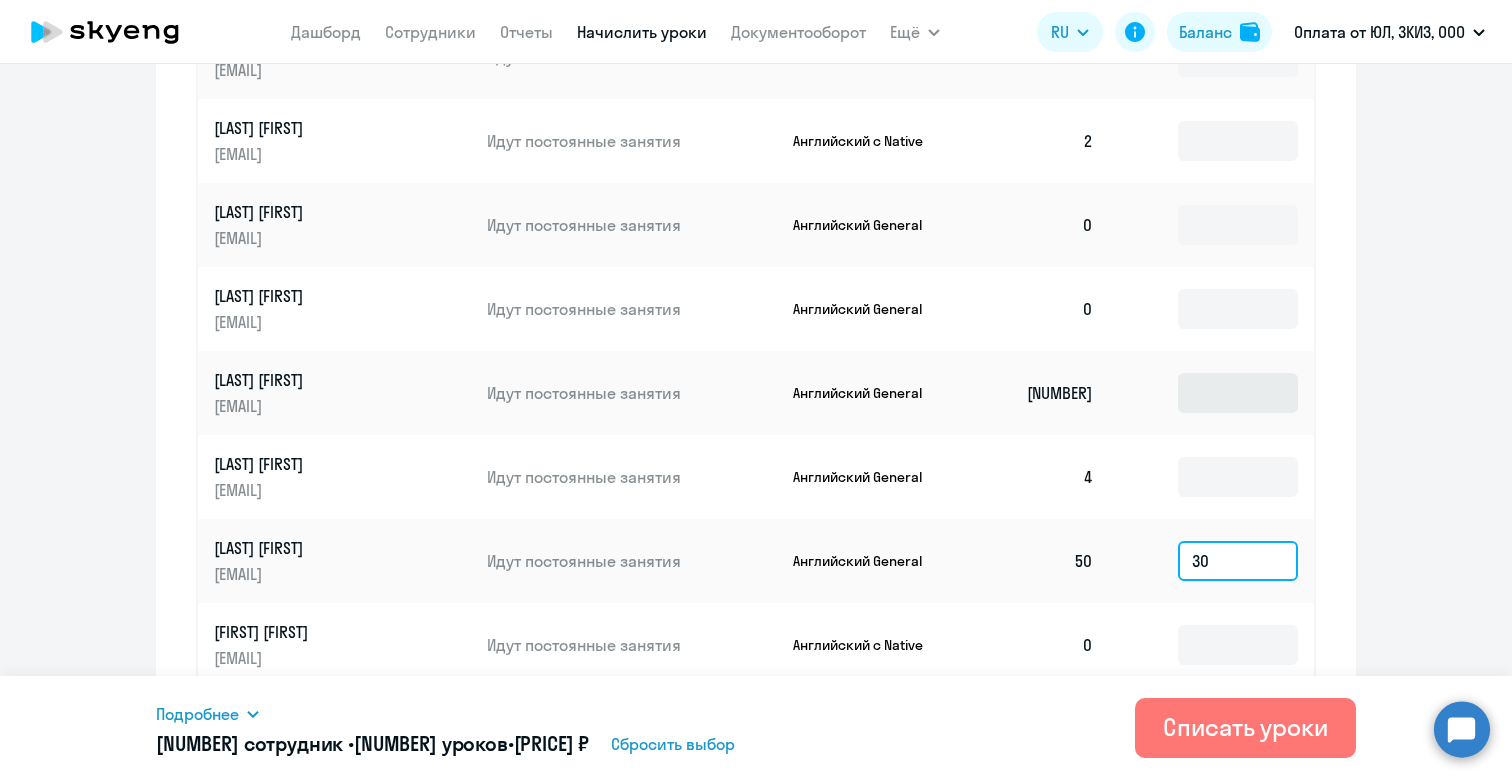 type on "30" 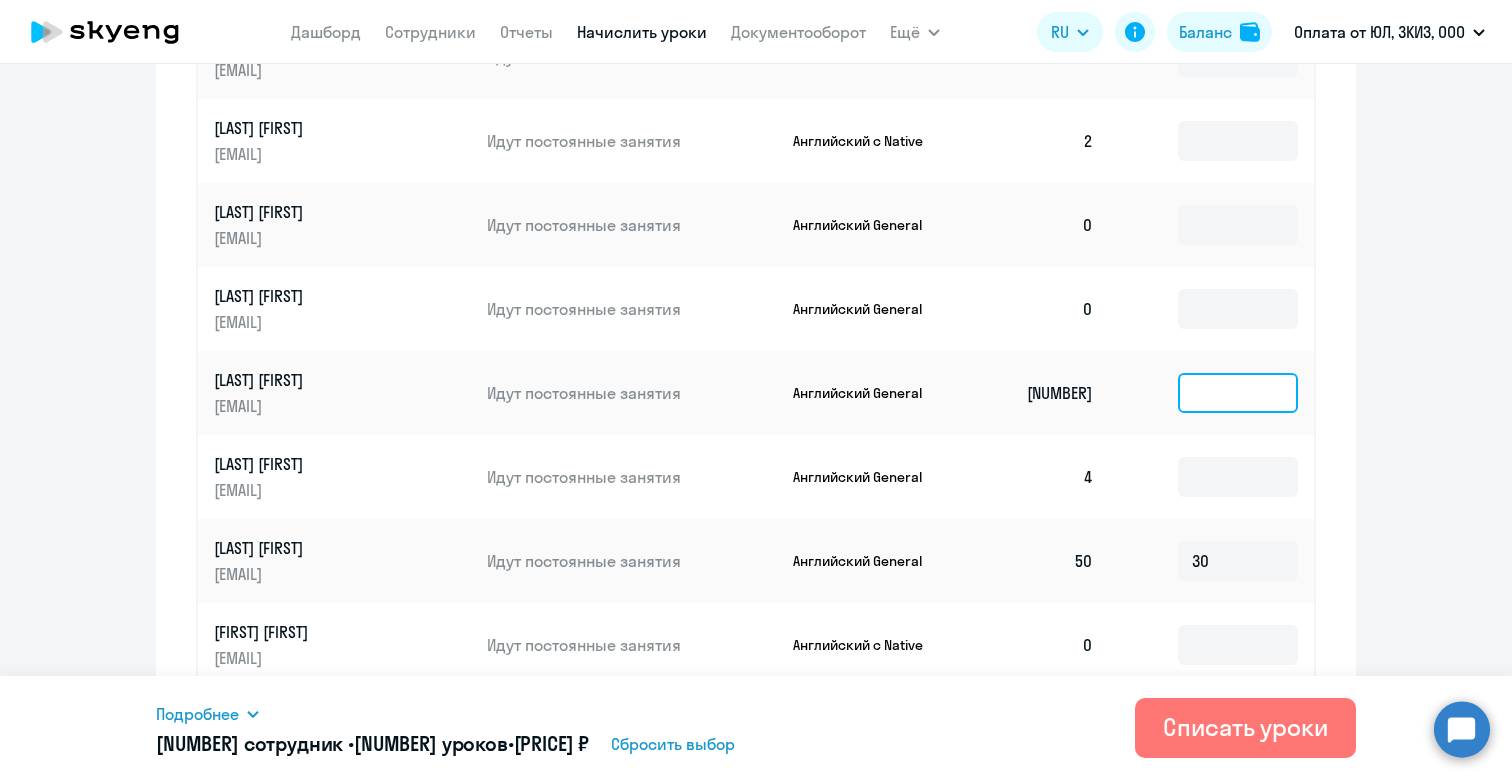 click 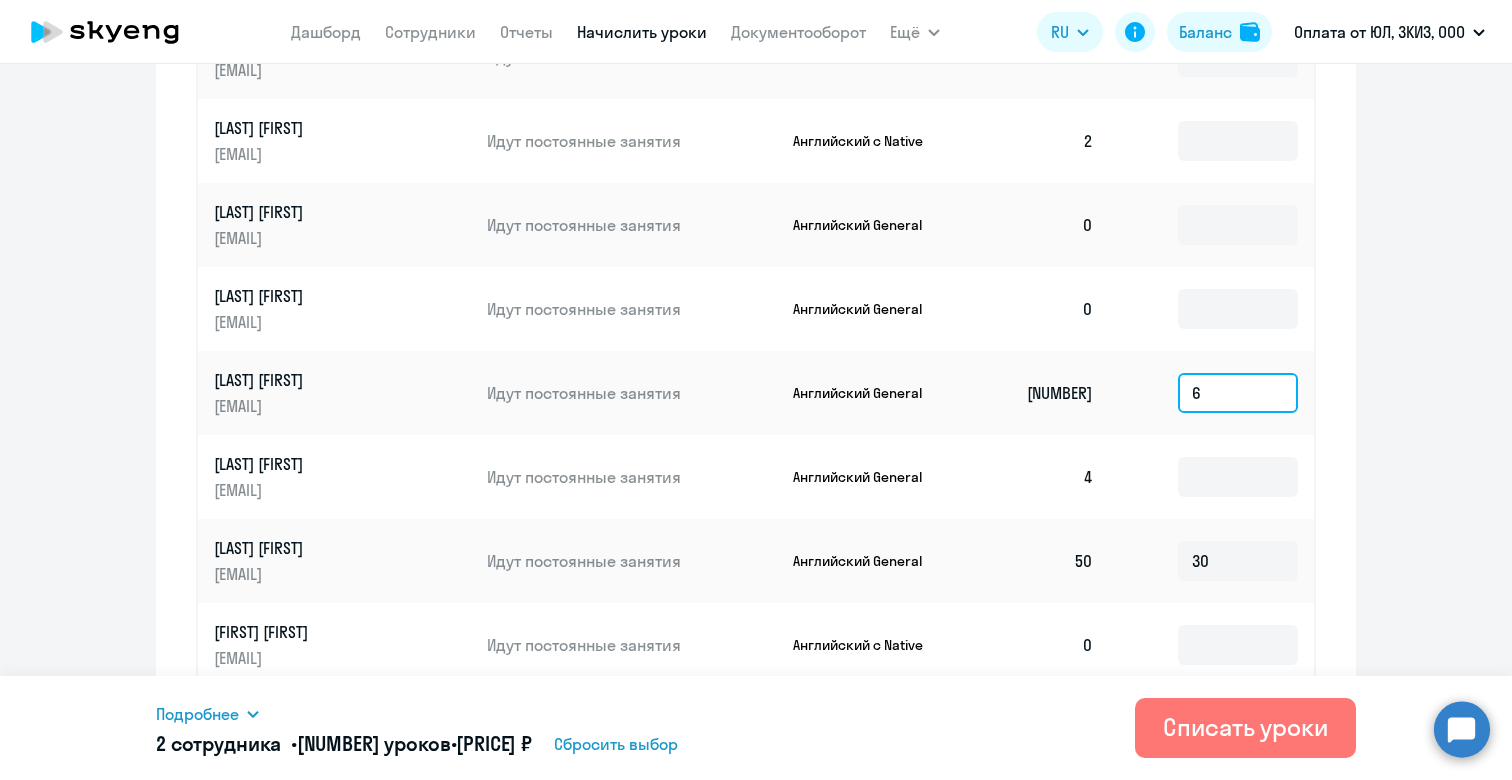 type on "6" 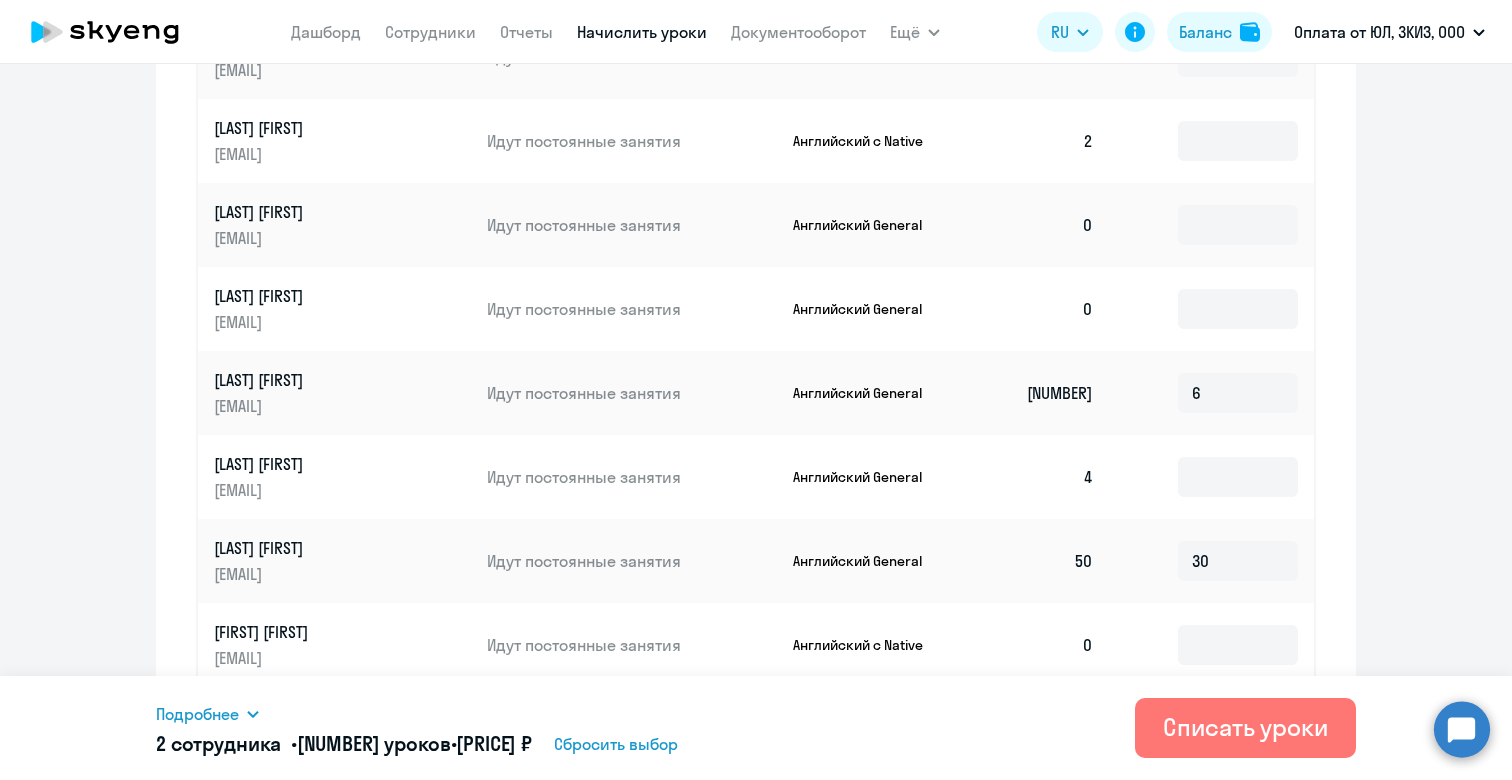 click on "Рекомендуем создать шаблон автоначислений Уроки больше не придётся начислять вручную. Например, можно настроить начисление для сотрудников раз в неделю или месяц, а ещё начисление может автоматически срабатывать, когда баланс сотрудника равен нулю.
Создать шаблон автоначислений
Начисление и списание уроков Начисление уроков Начисление пакетов Ожидают оплаты Списание уроков
Имя сотрудника   Статус   Продукт   Остаток уроков   [NUMBER]   [NUMBER]   [NUMBER]   [NUMBER]   [NUMBER]" 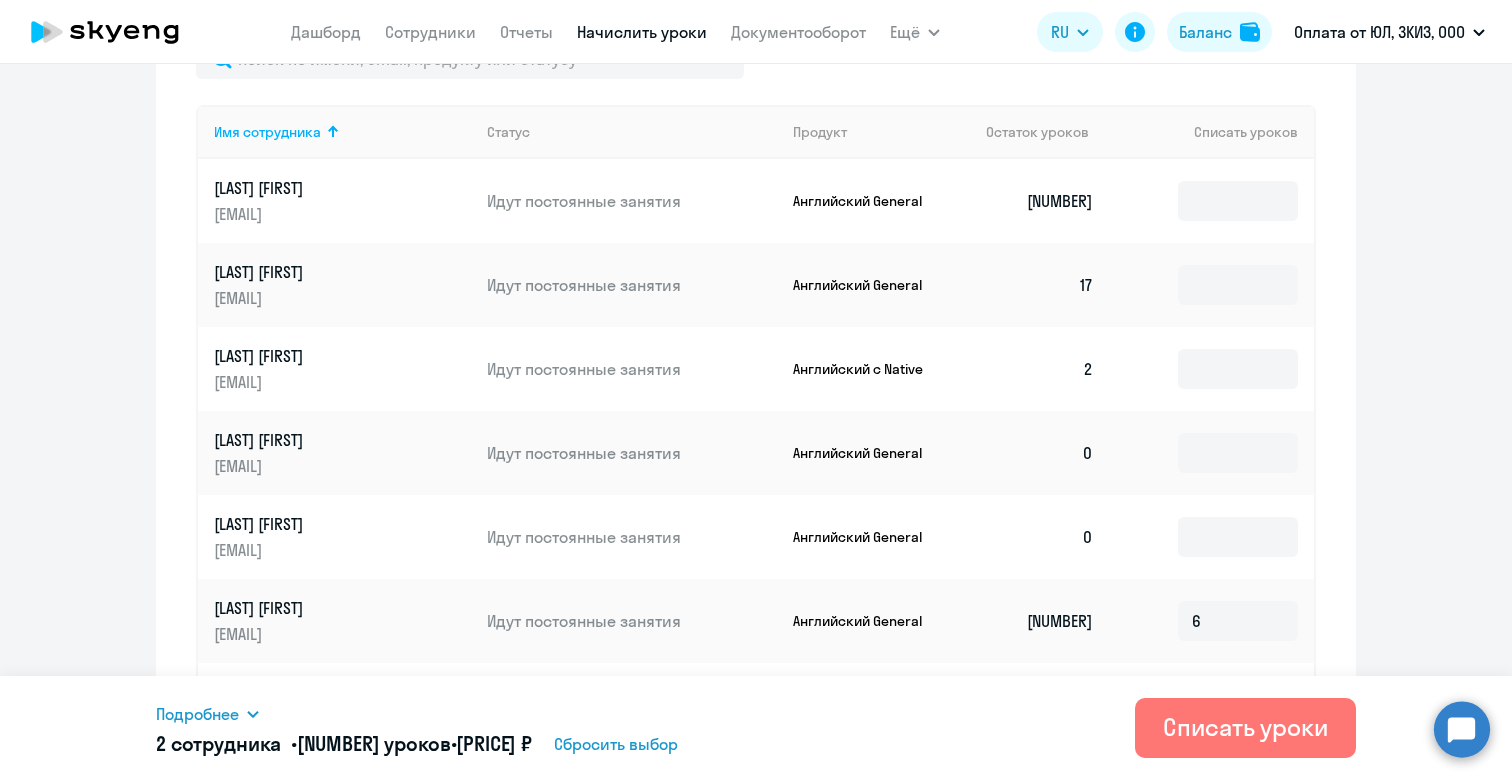 scroll, scrollTop: 765, scrollLeft: 0, axis: vertical 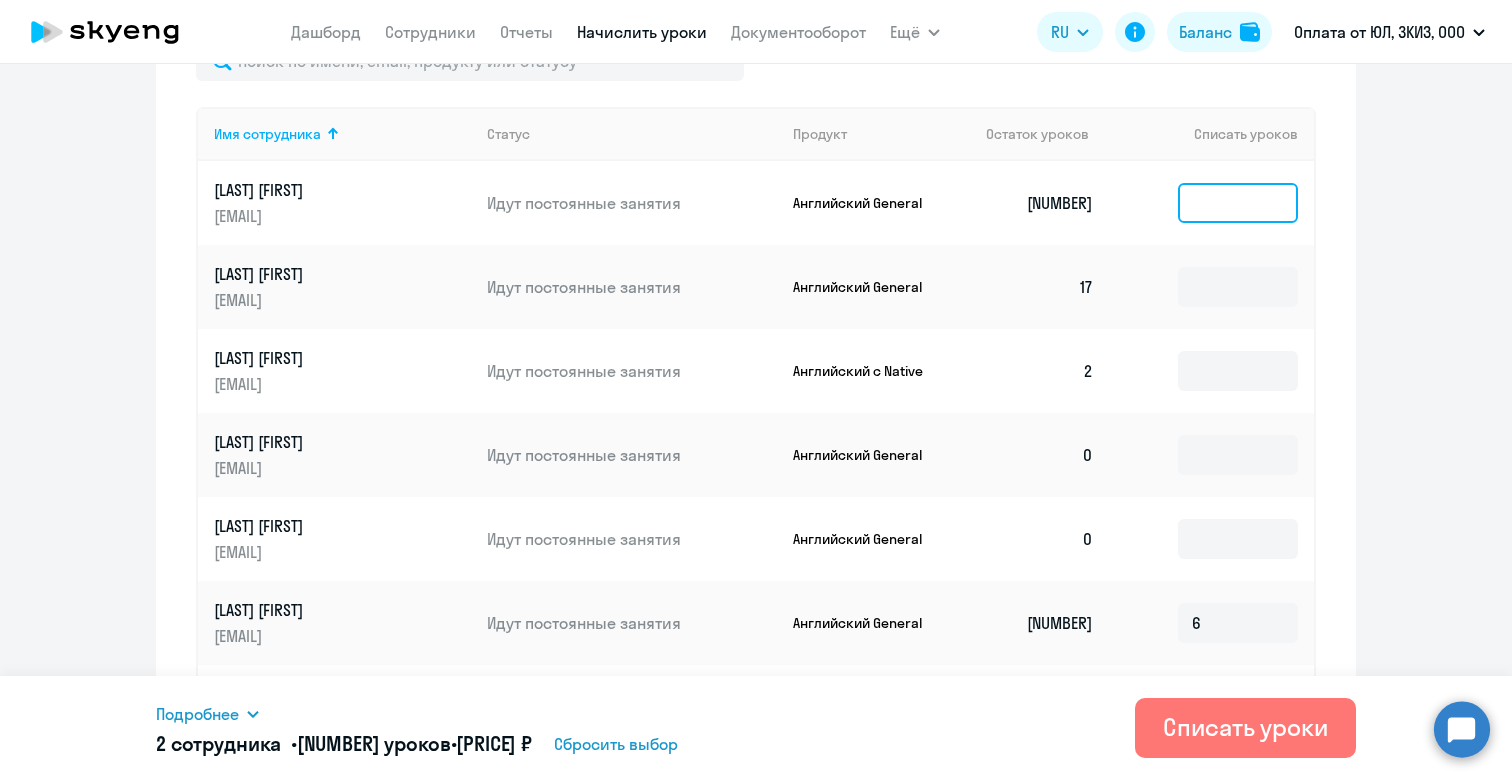 click 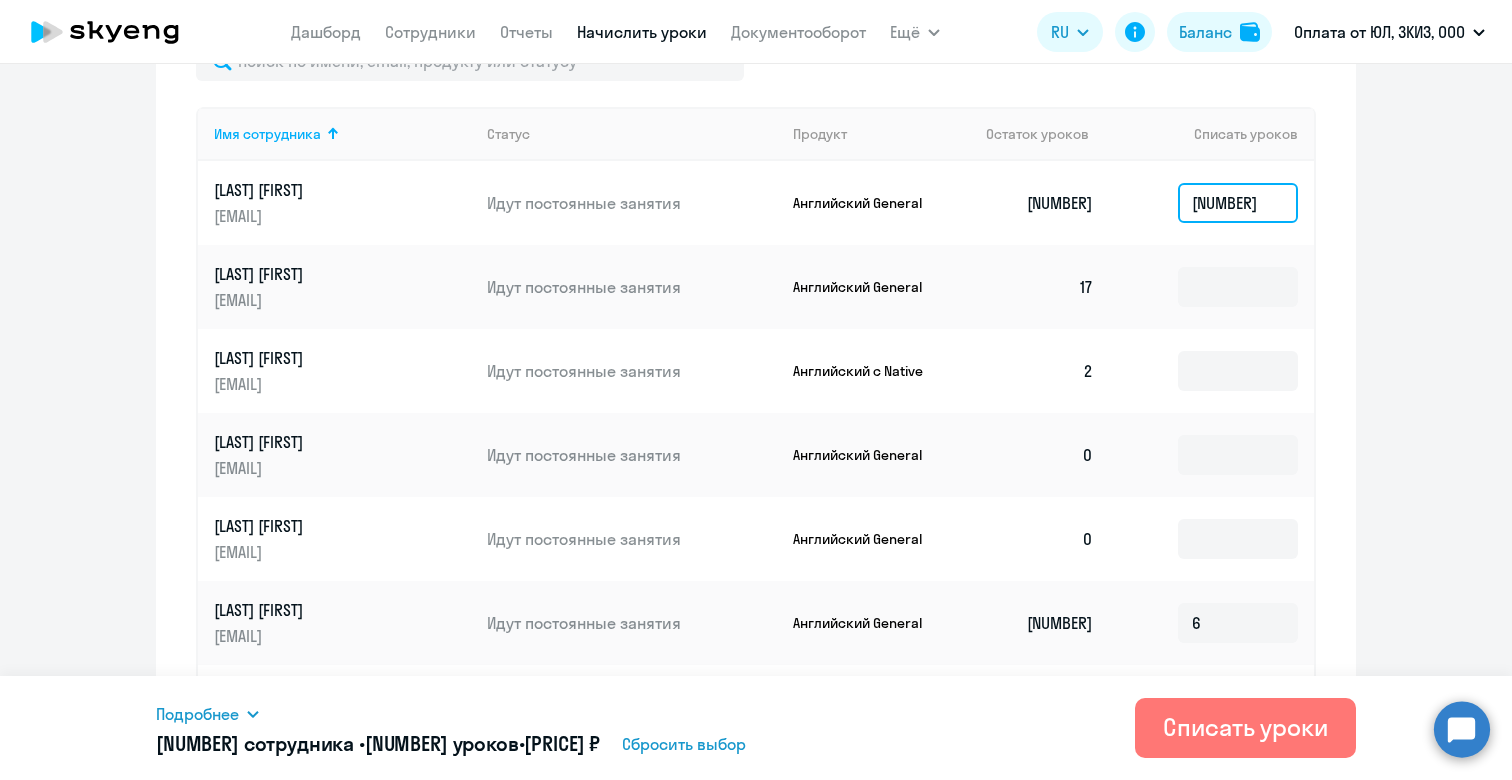 type on "[NUMBER]" 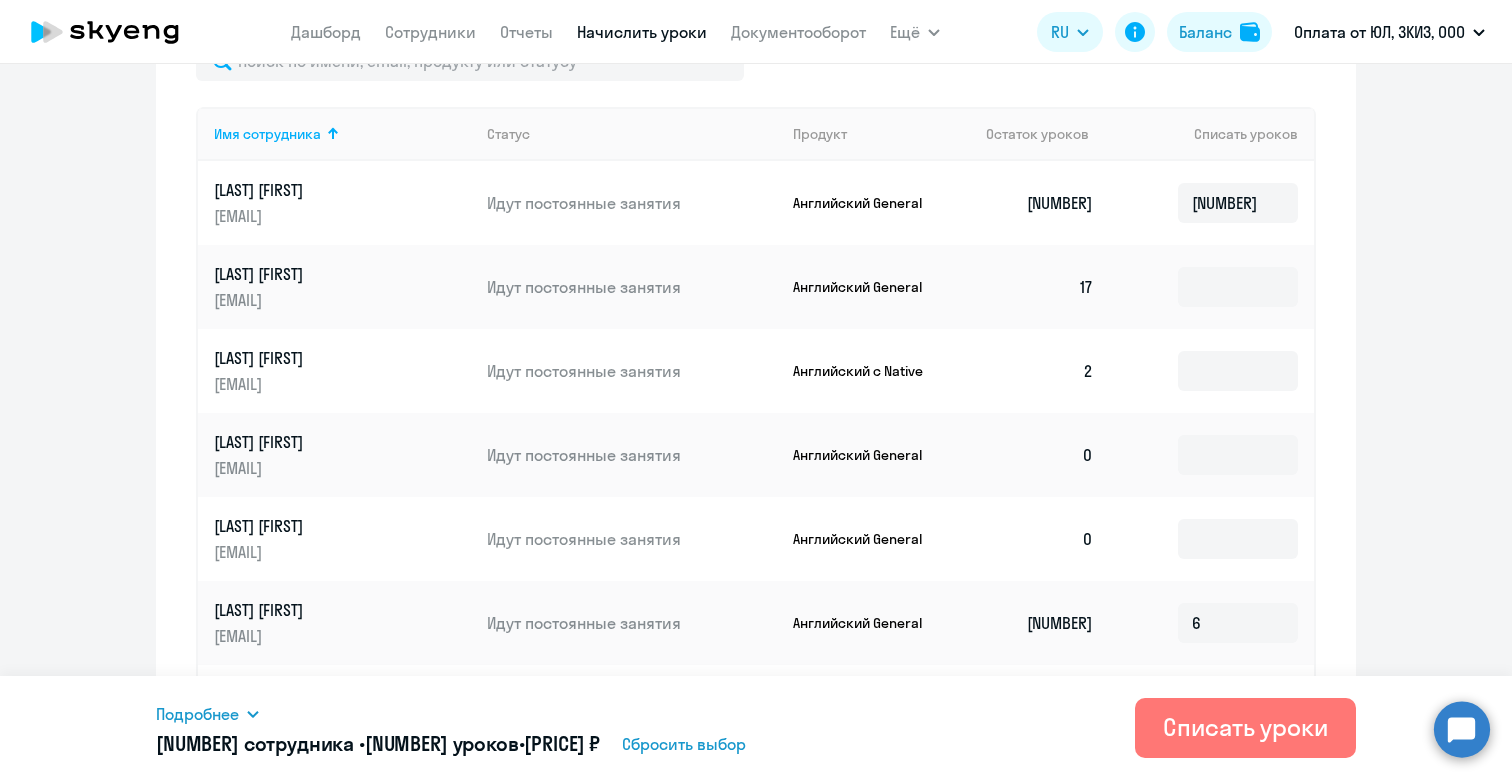 click on "Рекомендуем создать шаблон автоначислений Уроки больше не придётся начислять вручную. Например, можно настроить начисление для сотрудников раз в неделю или месяц, а ещё начисление может автоматически срабатывать, когда баланс сотрудника равен нулю.
Создать шаблон автоначислений
Начисление и списание уроков Начисление уроков Начисление пакетов Ожидают оплаты Списание уроков
Имя сотрудника   Статус   Продукт   Остаток уроков   [NUMBER]  [NUMBER]  [NUMBER]   [NUMBER]  [NUMBER]  [NUMBER]" 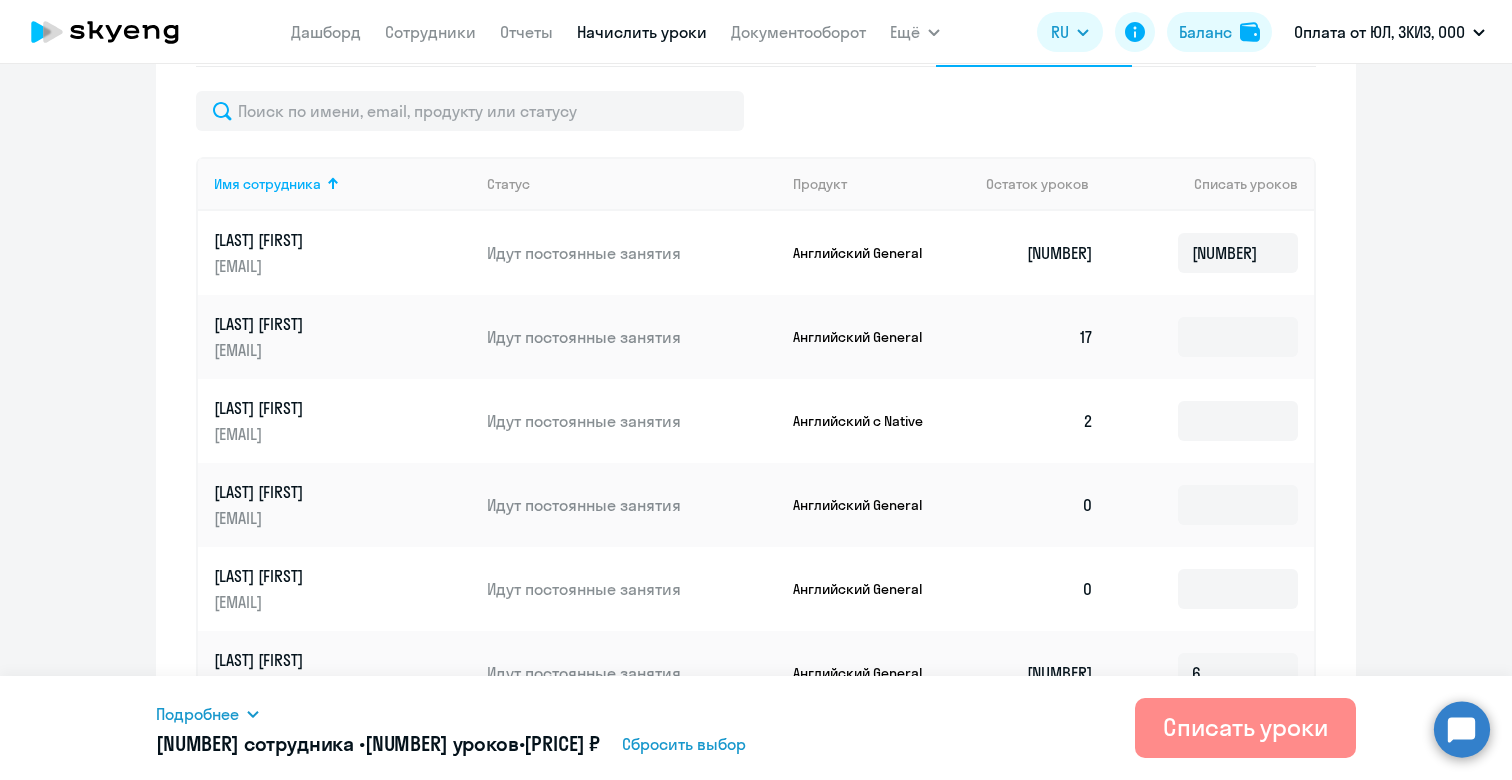 click on "Списать уроки" at bounding box center (1245, 727) 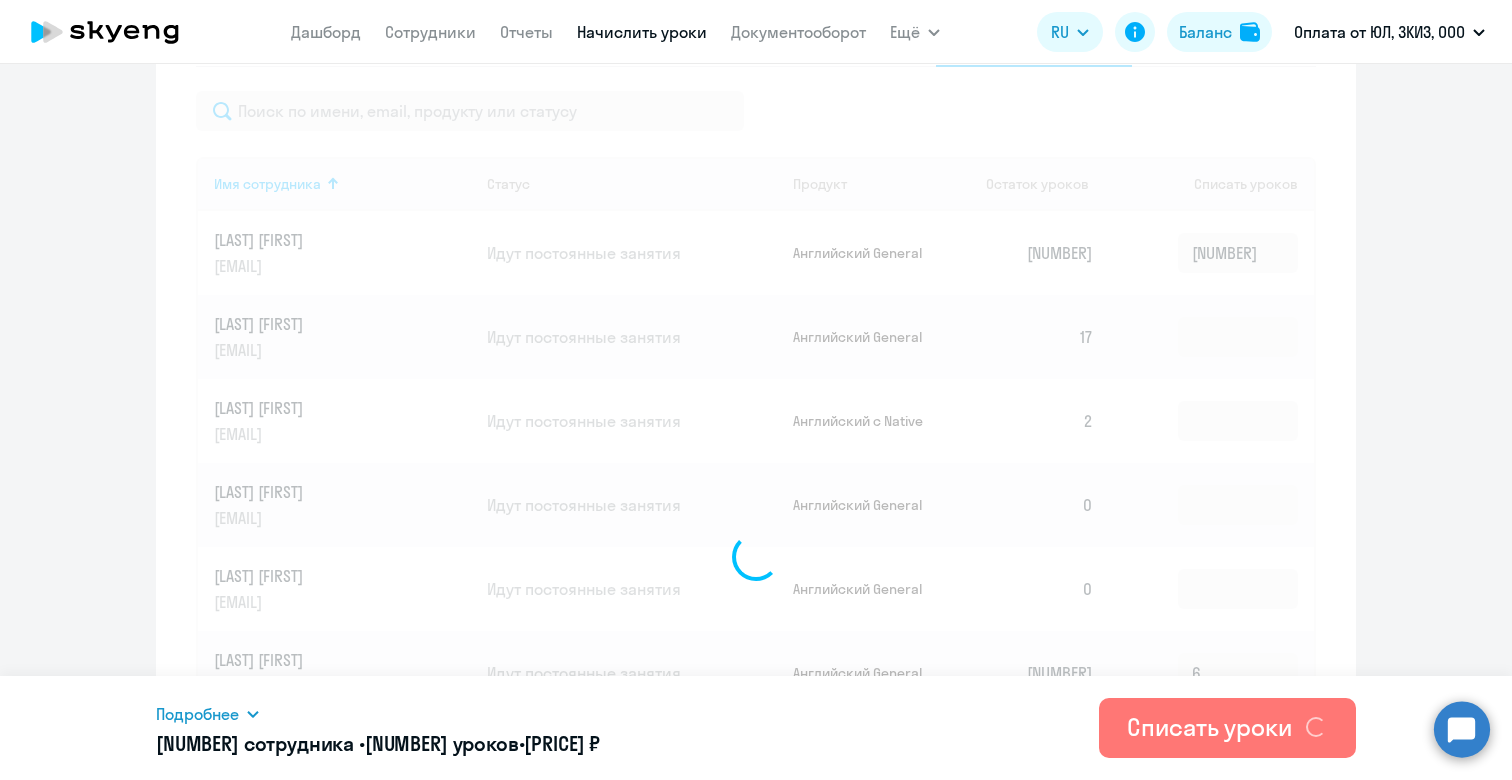 type 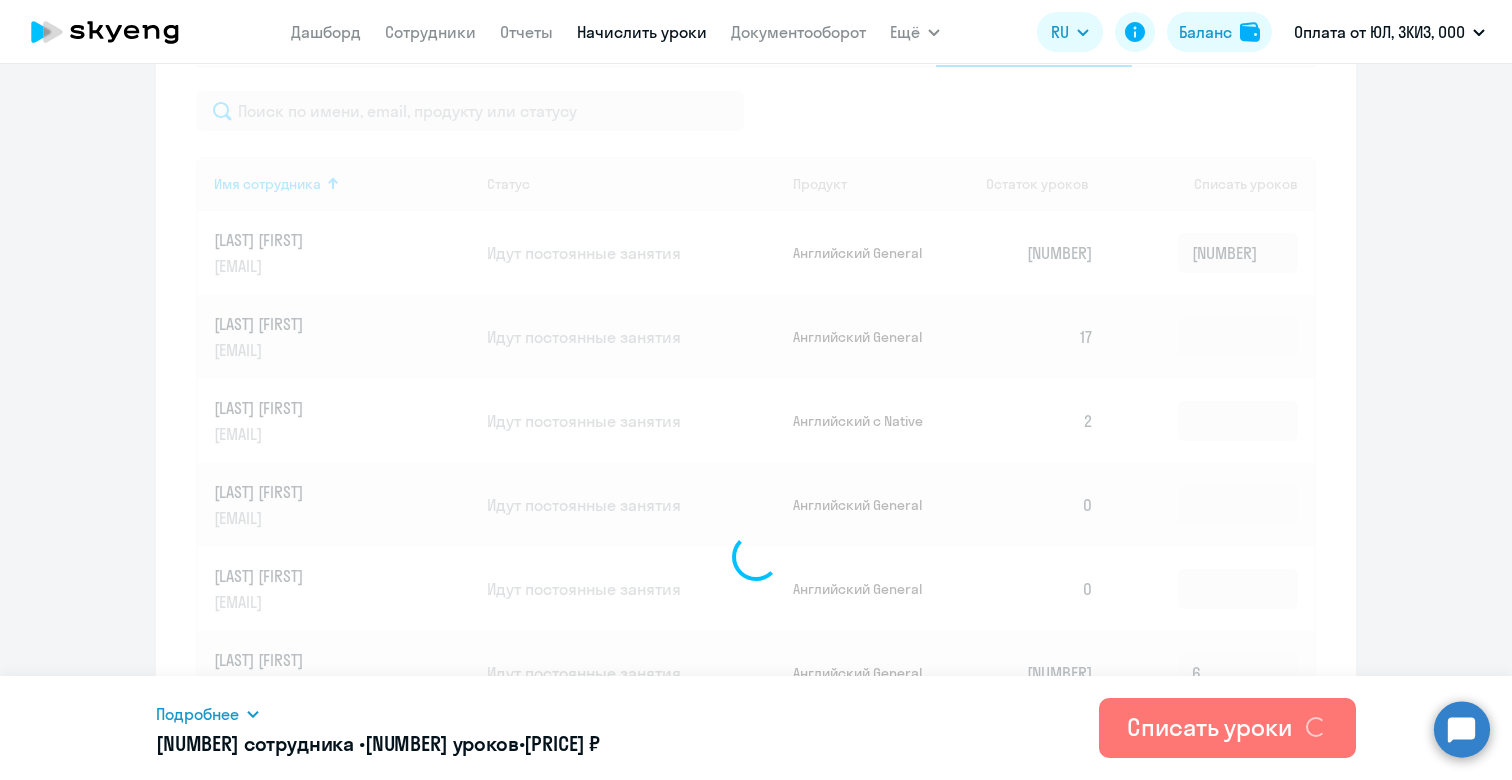 type 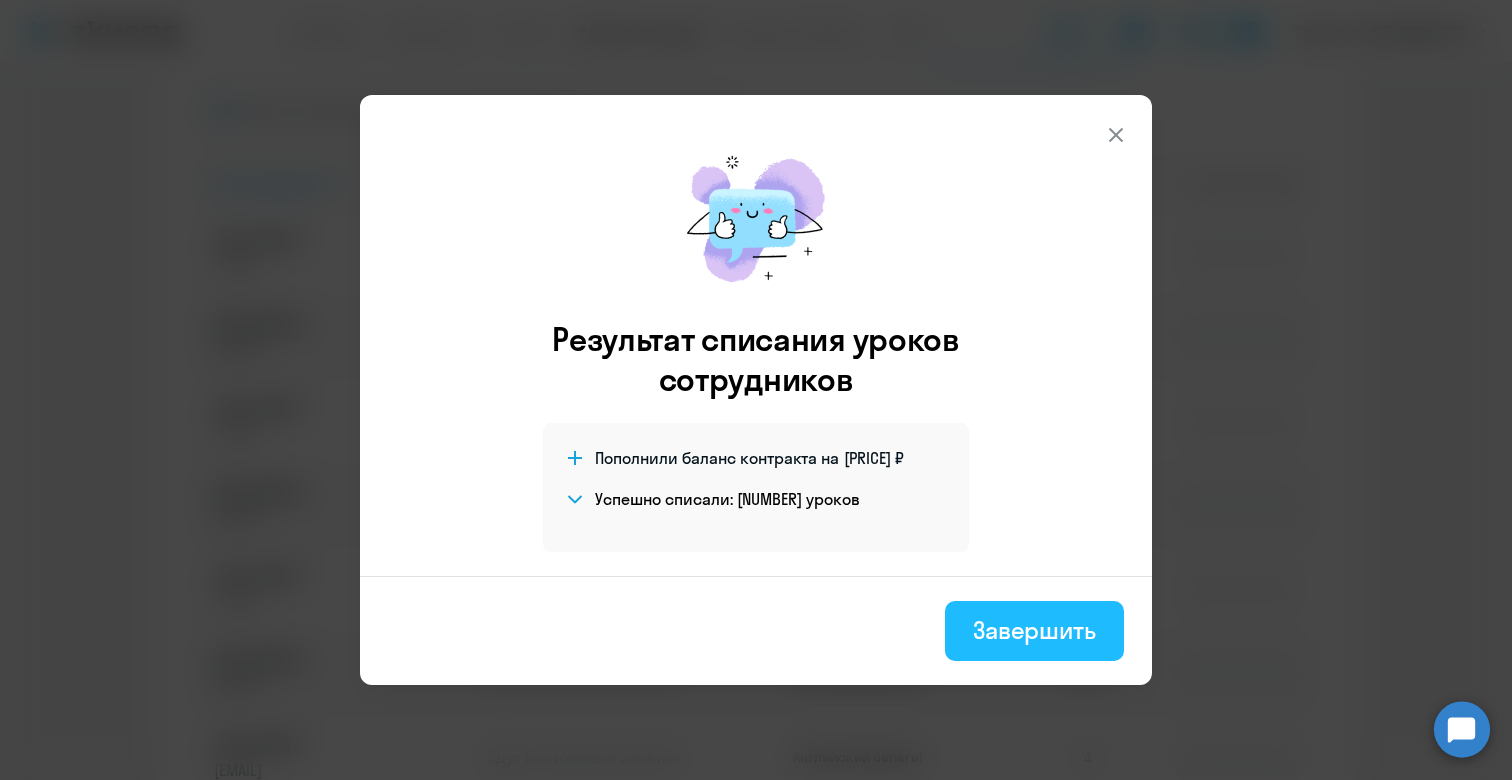 click on "Завершить" at bounding box center [1034, 630] 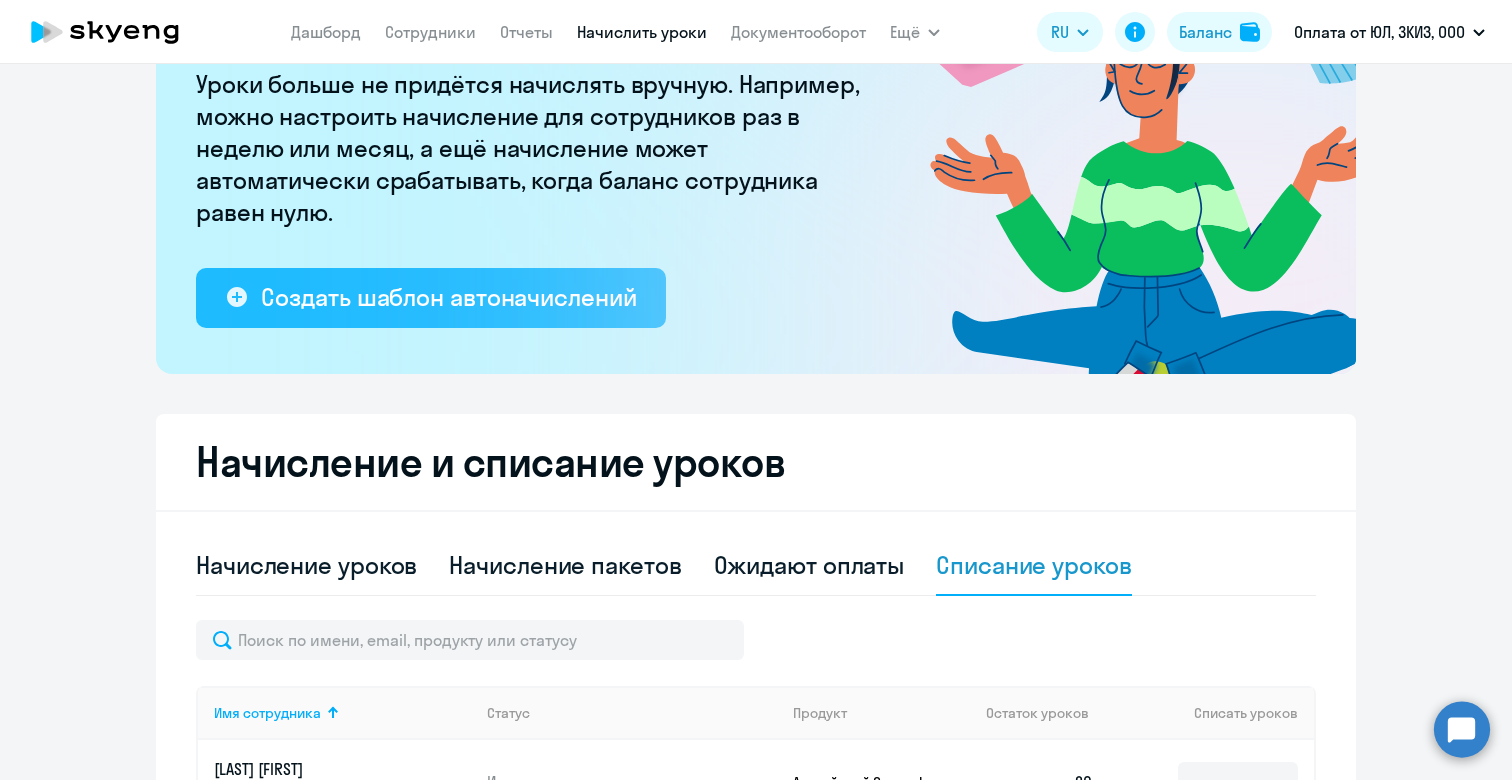 scroll, scrollTop: 283, scrollLeft: 0, axis: vertical 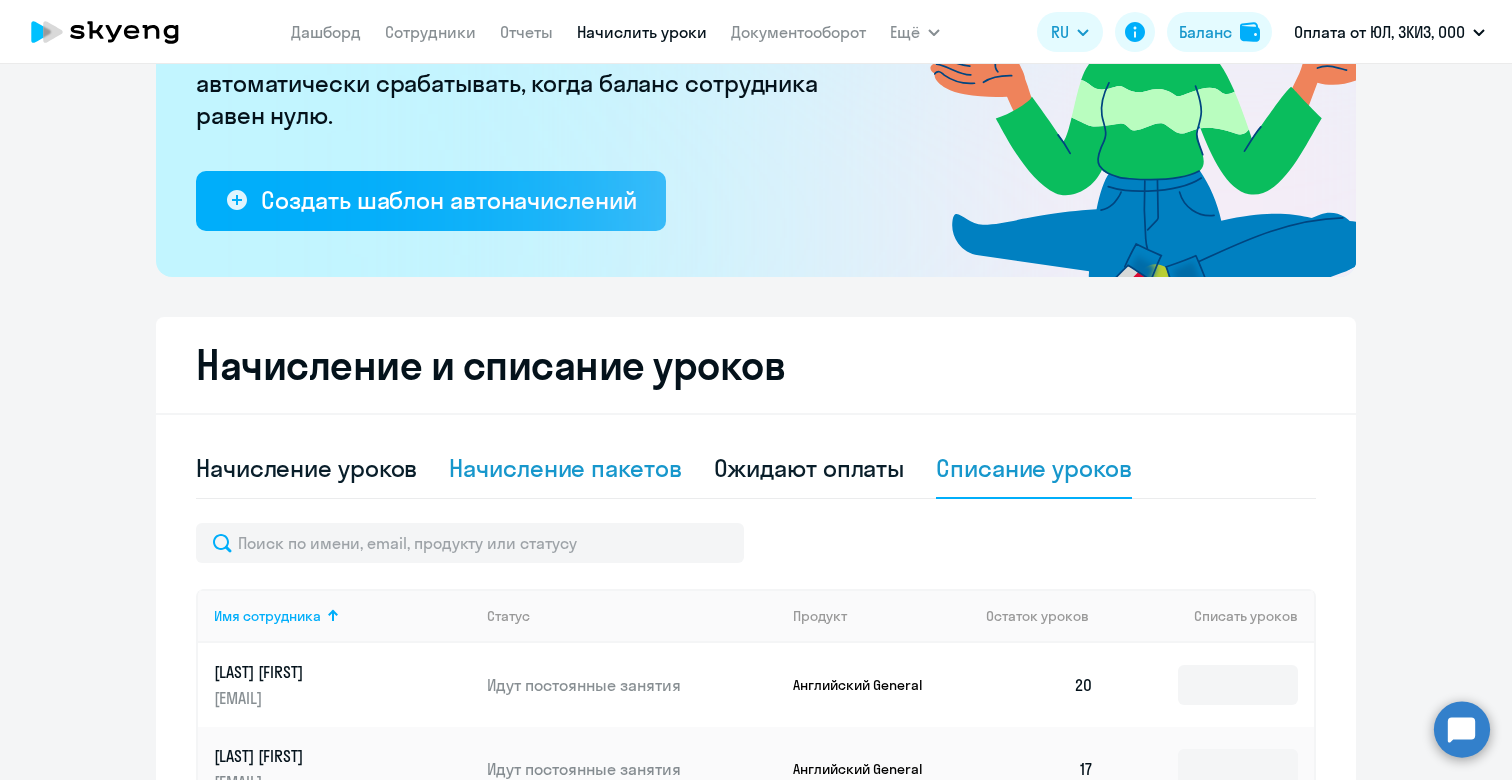 click on "Начисление пакетов" 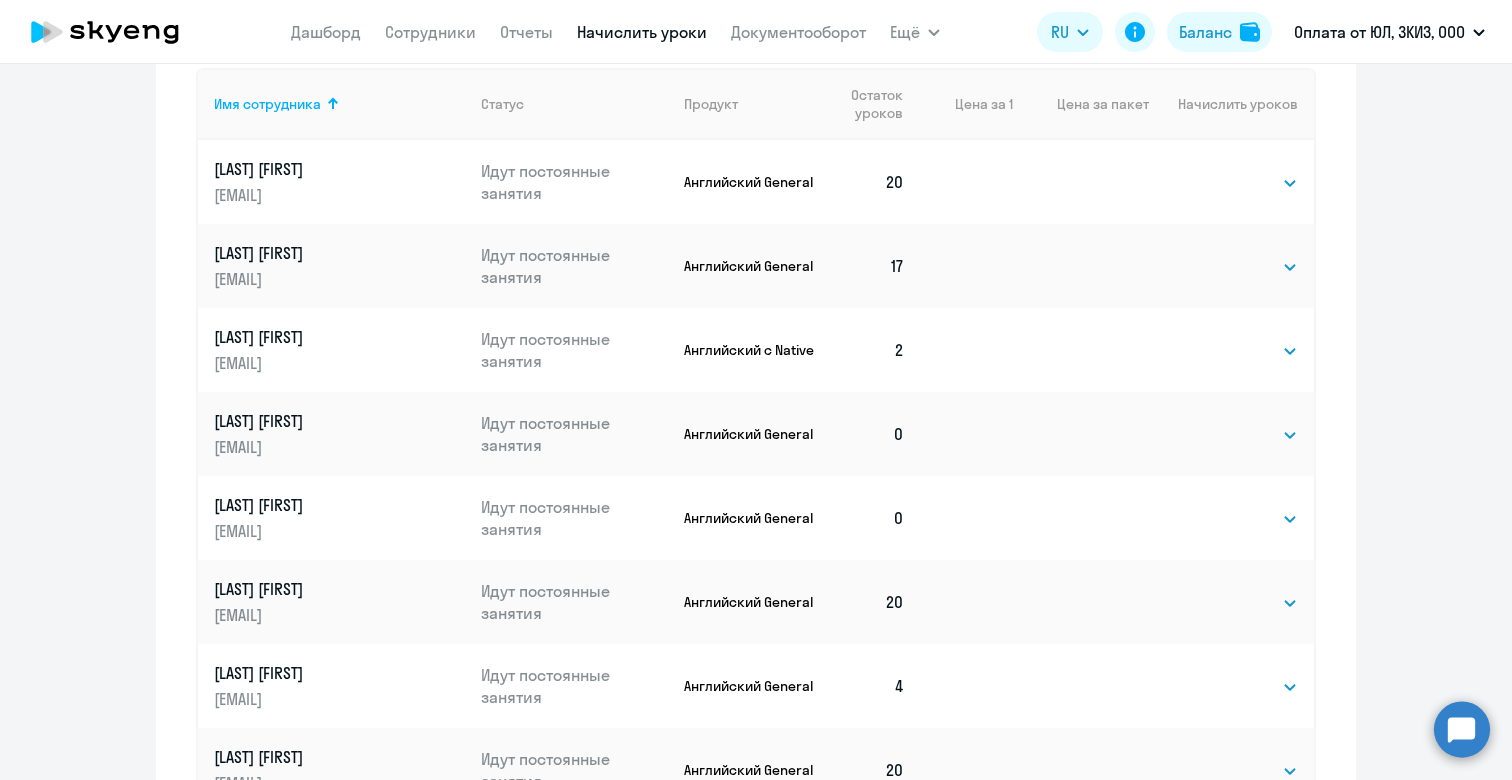 scroll, scrollTop: 962, scrollLeft: 0, axis: vertical 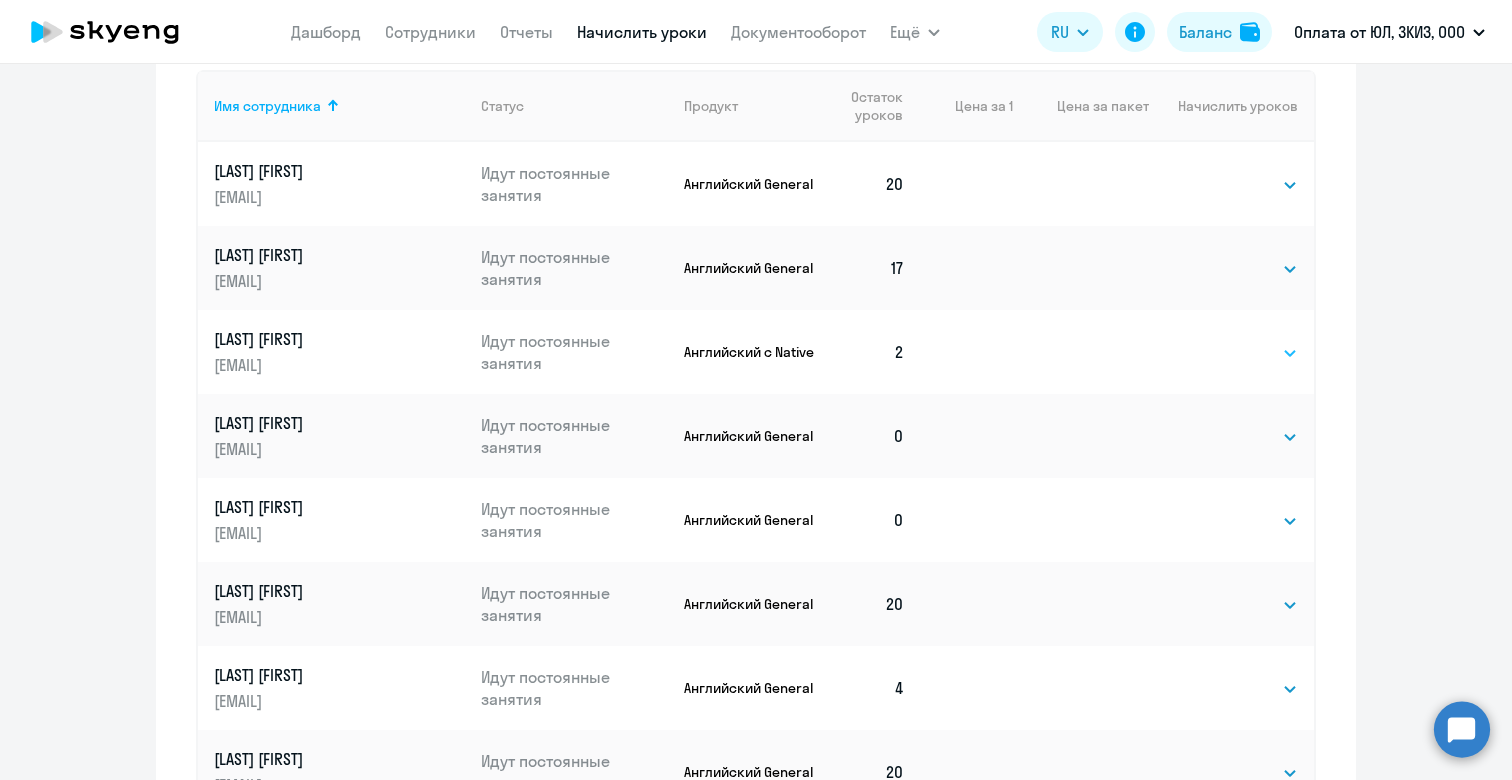 select on "4" 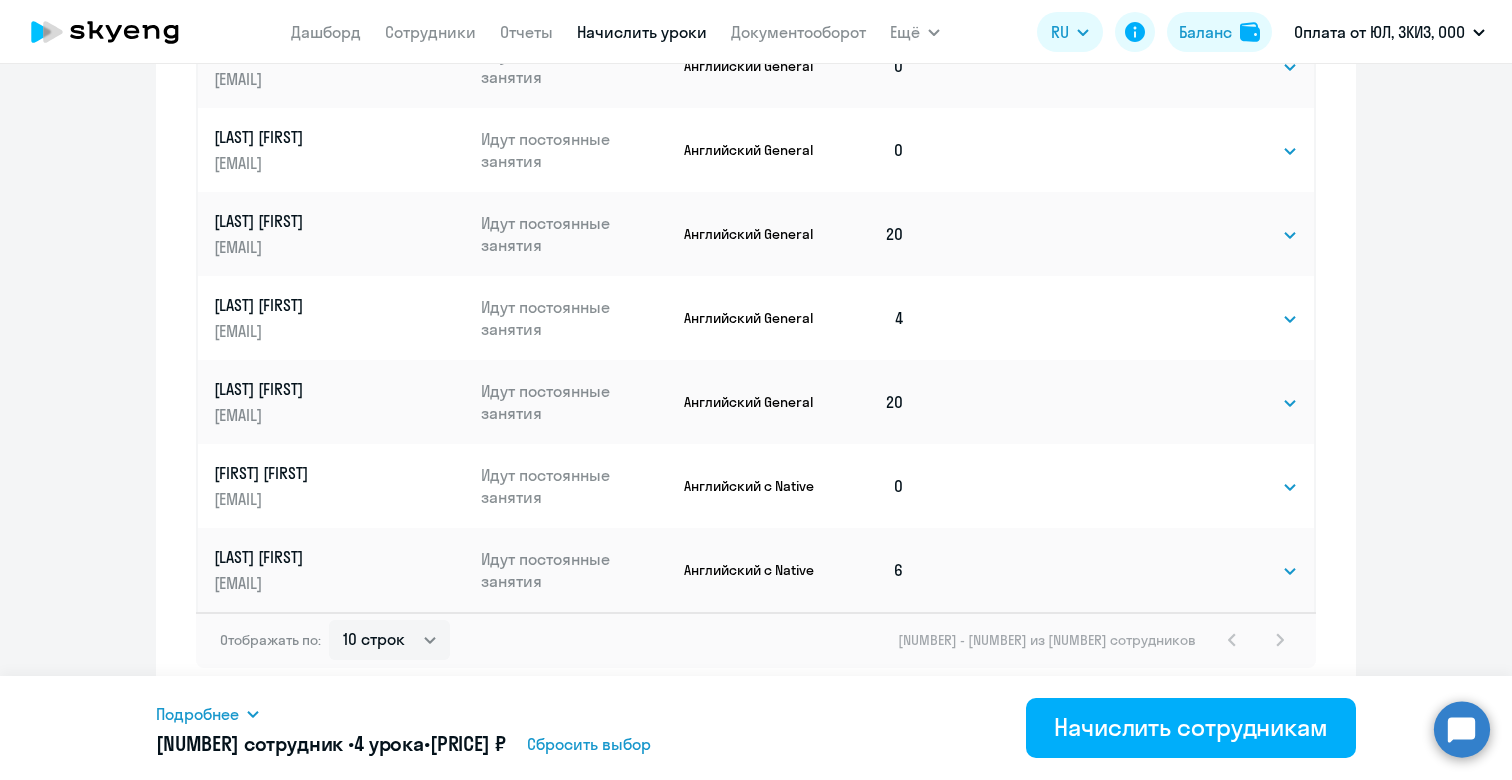 scroll, scrollTop: 1332, scrollLeft: 0, axis: vertical 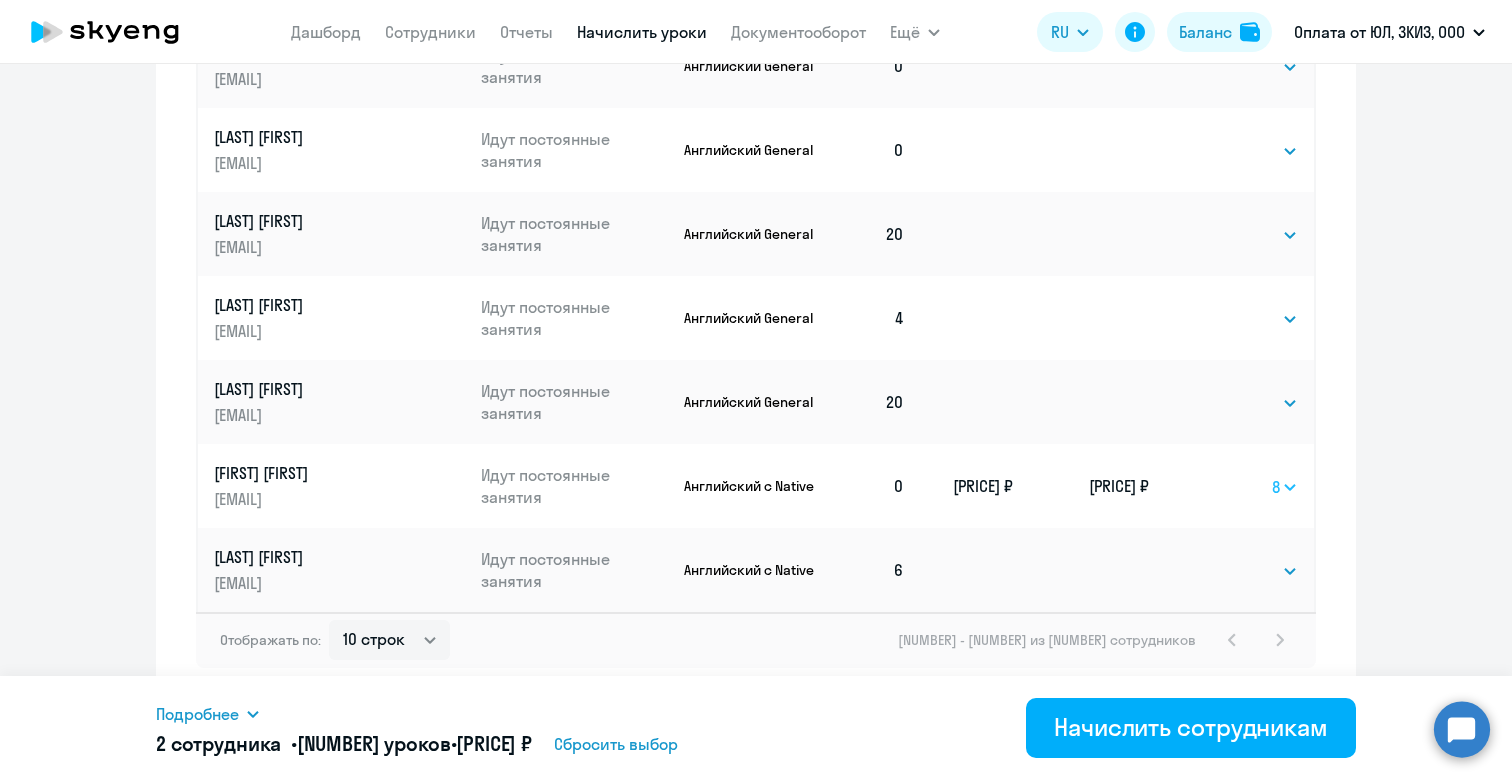 select on "4" 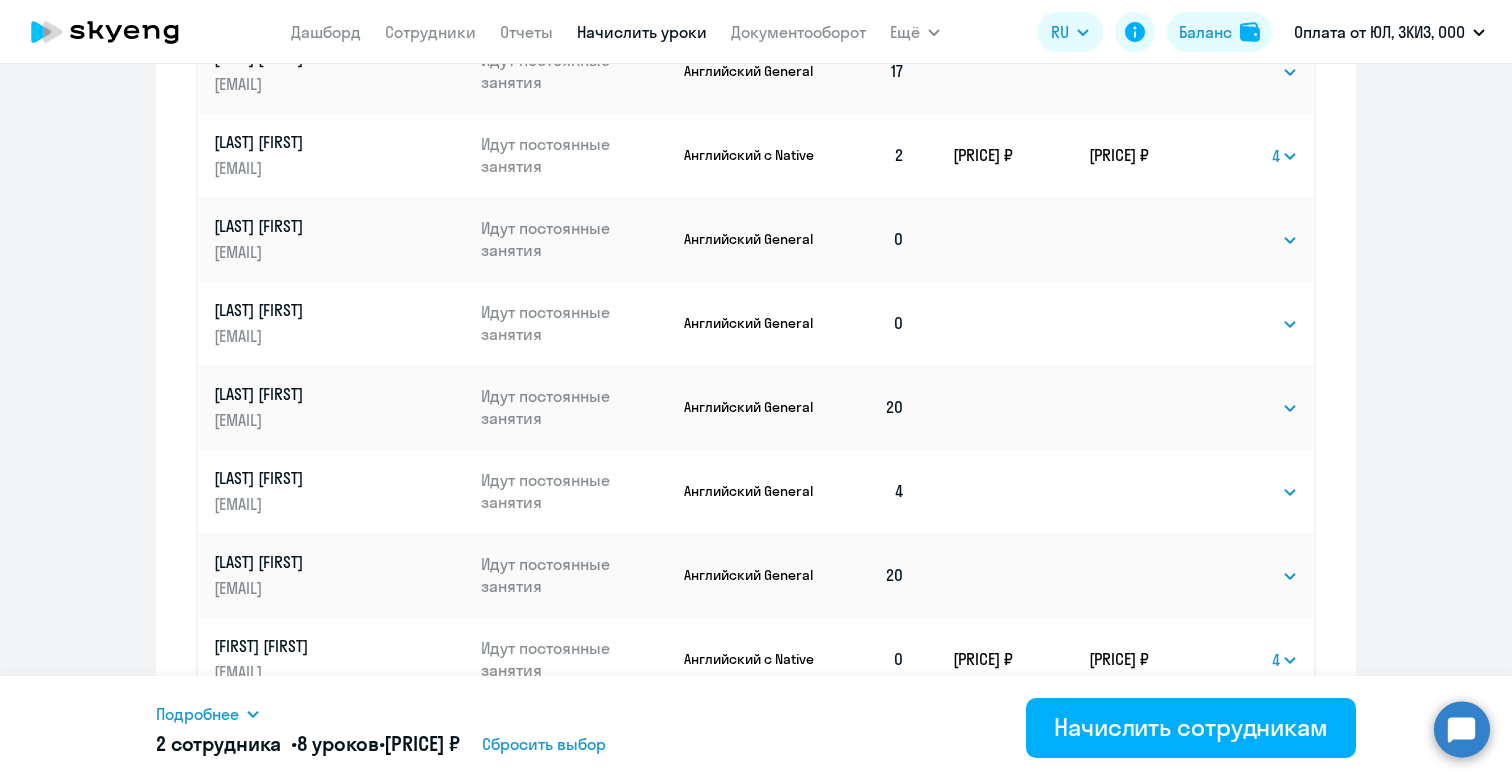 scroll, scrollTop: 1155, scrollLeft: 0, axis: vertical 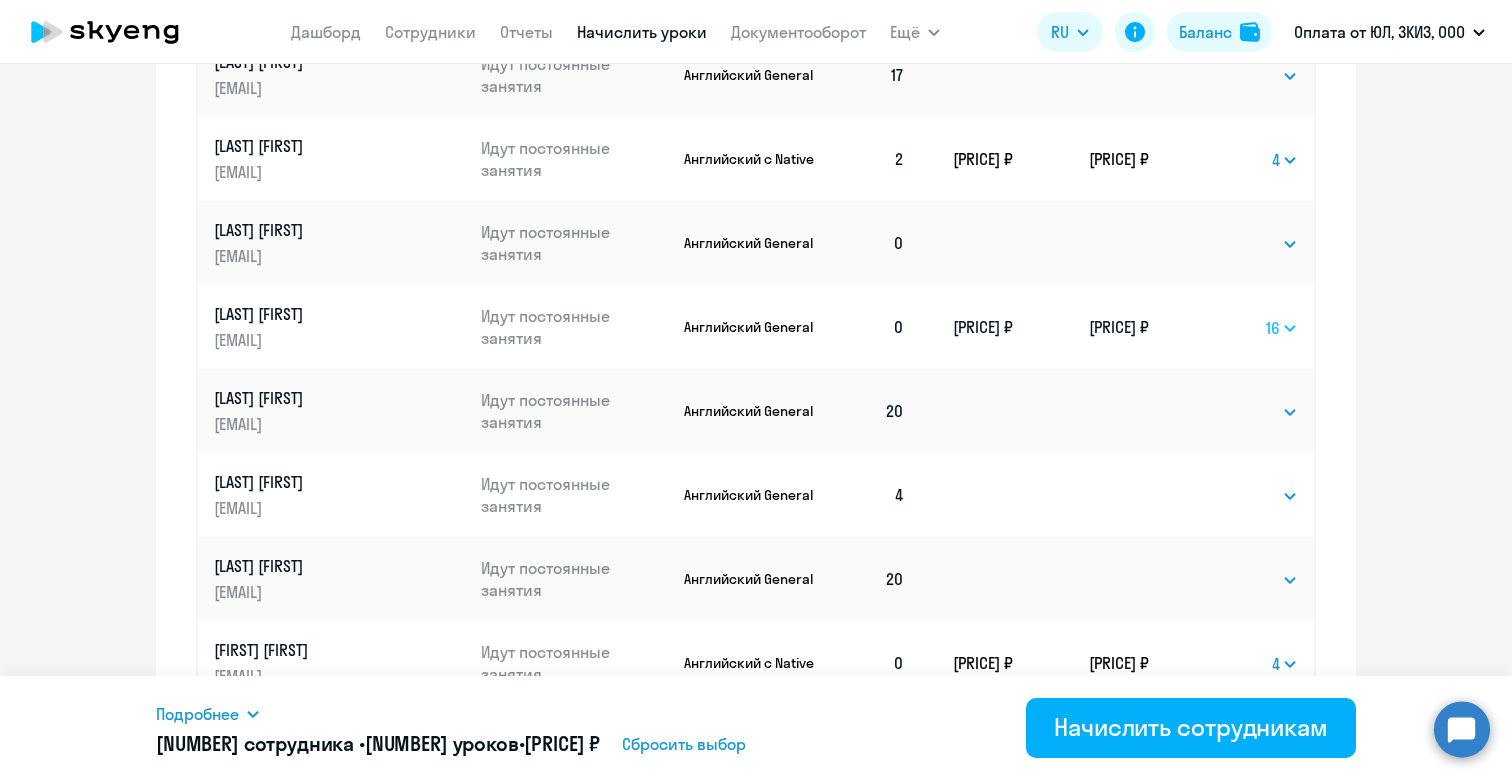 select on "8" 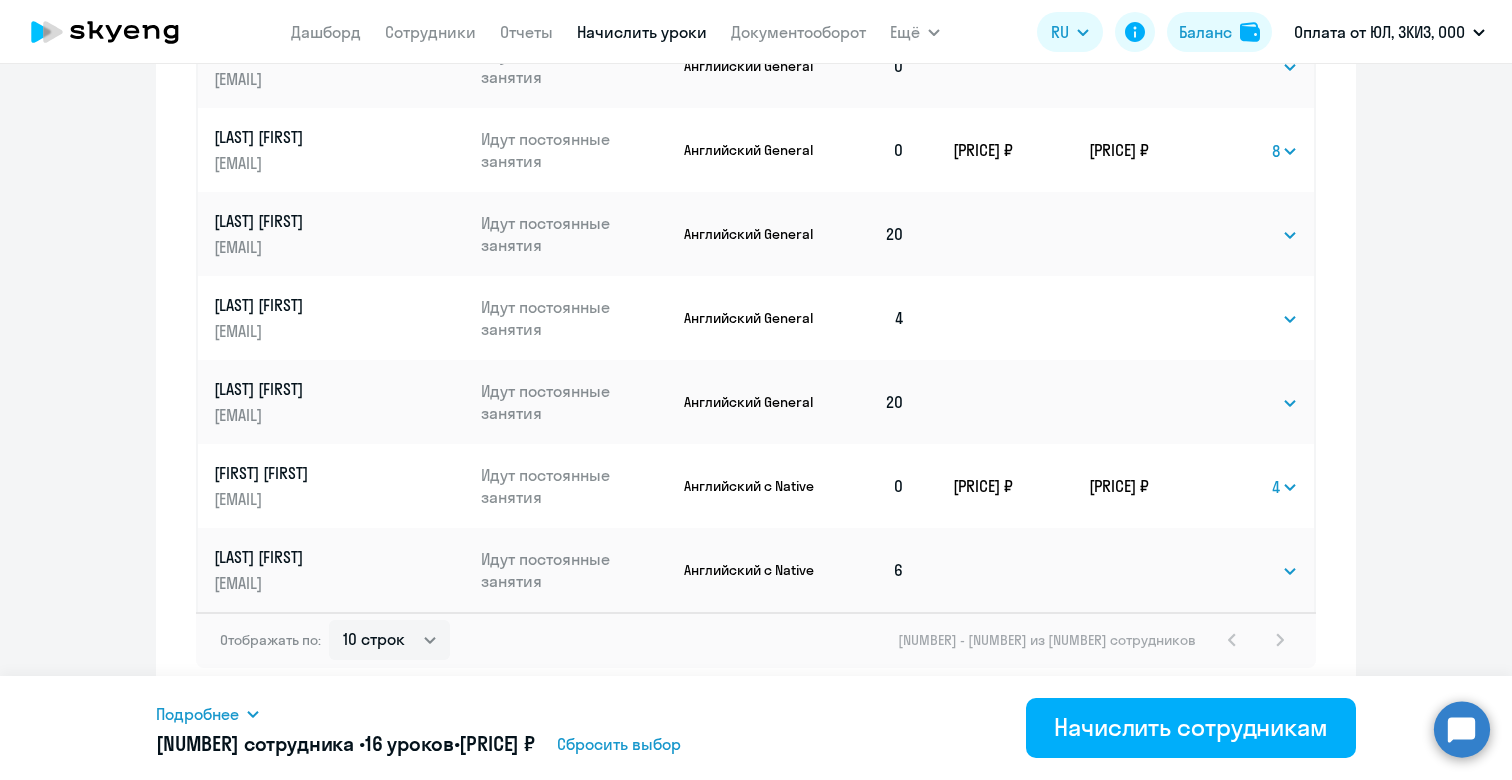 scroll, scrollTop: 1332, scrollLeft: 0, axis: vertical 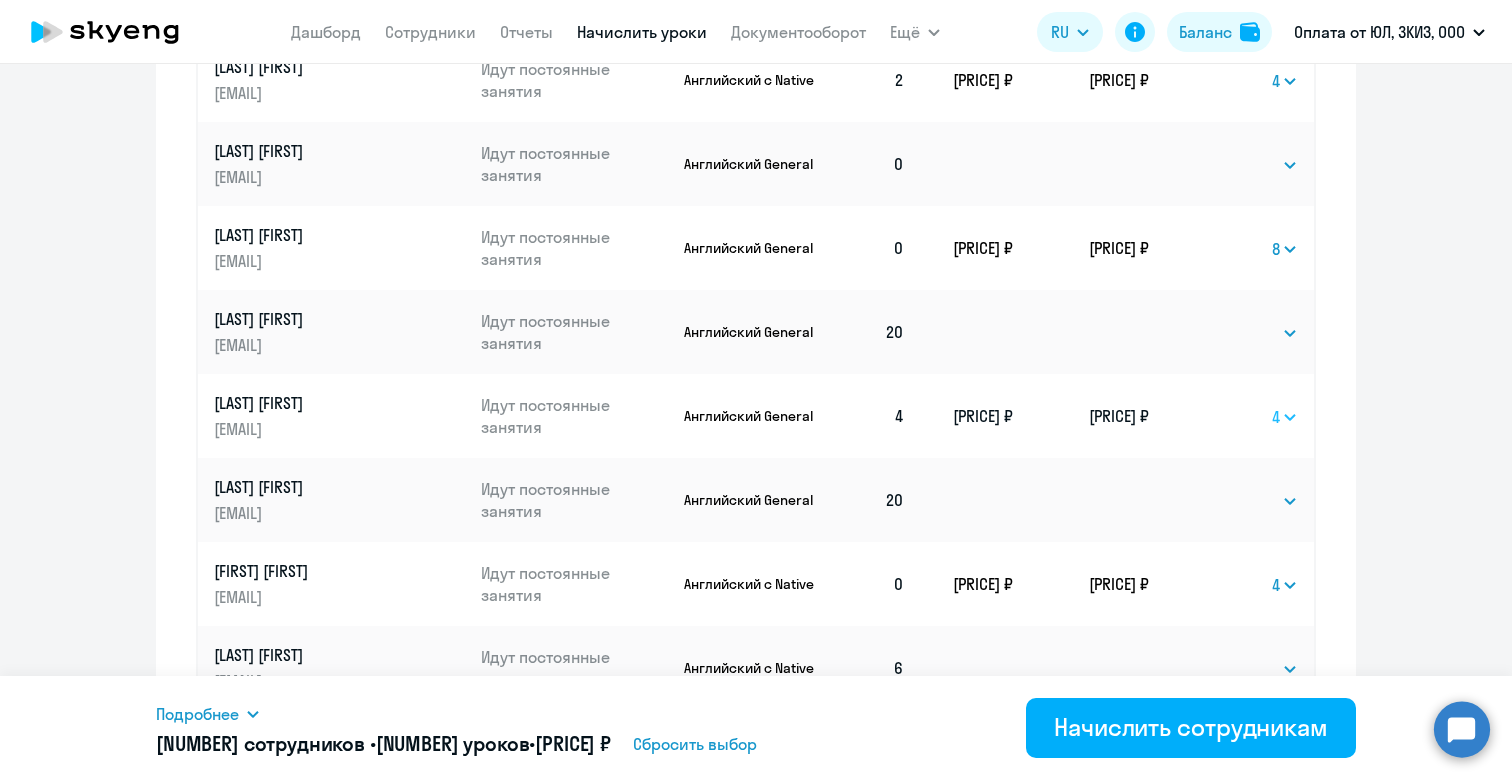 select on "8" 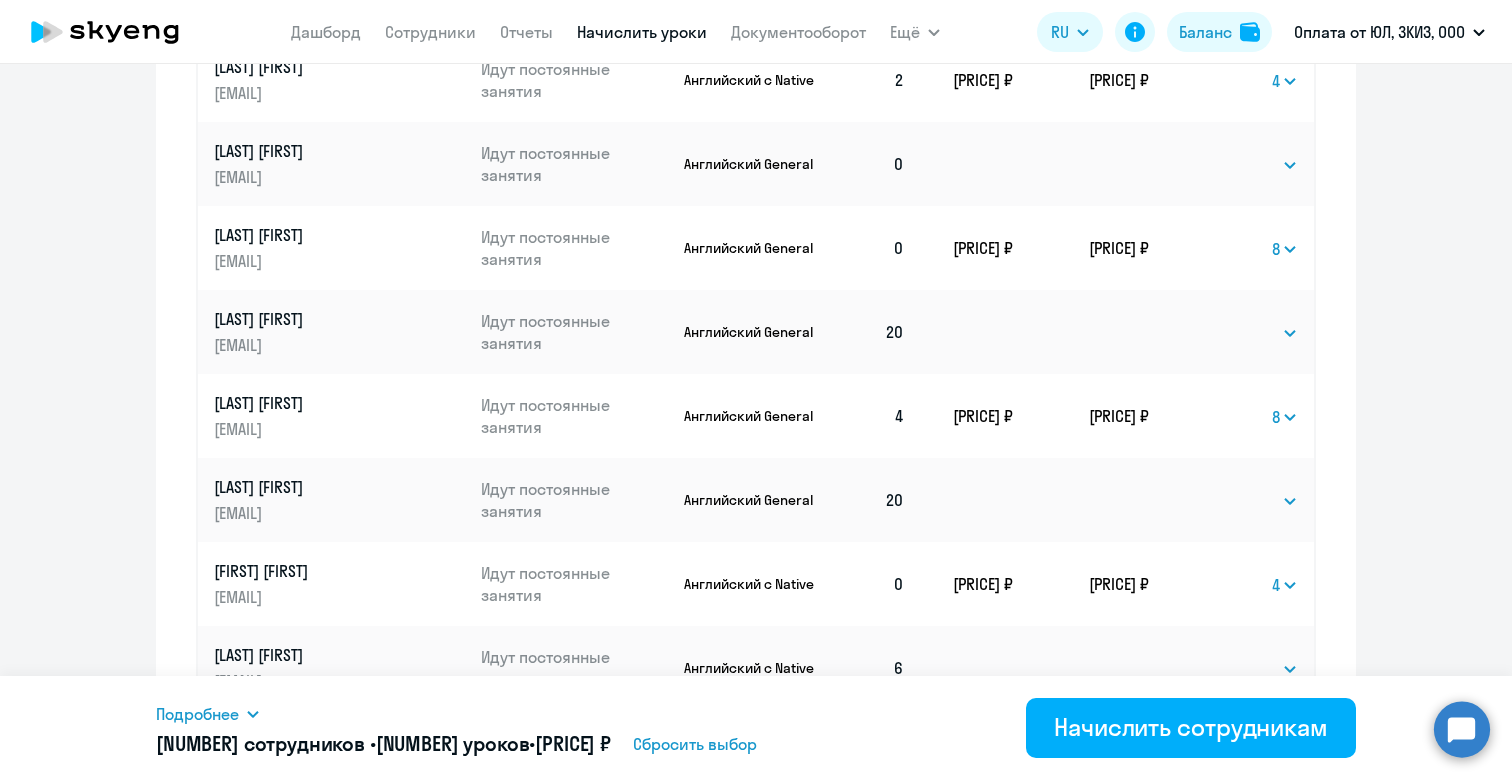 scroll, scrollTop: 1204, scrollLeft: 0, axis: vertical 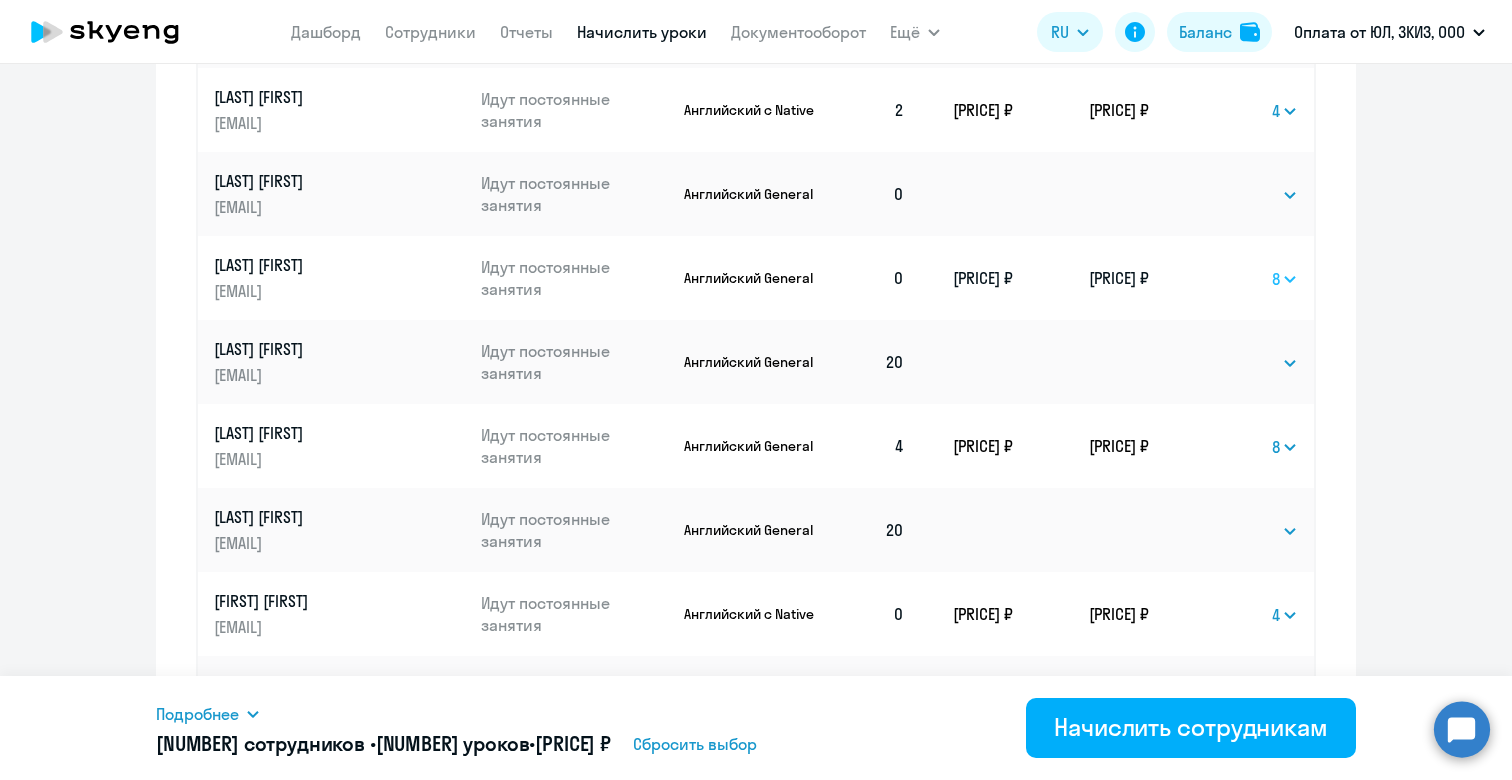 select on "16" 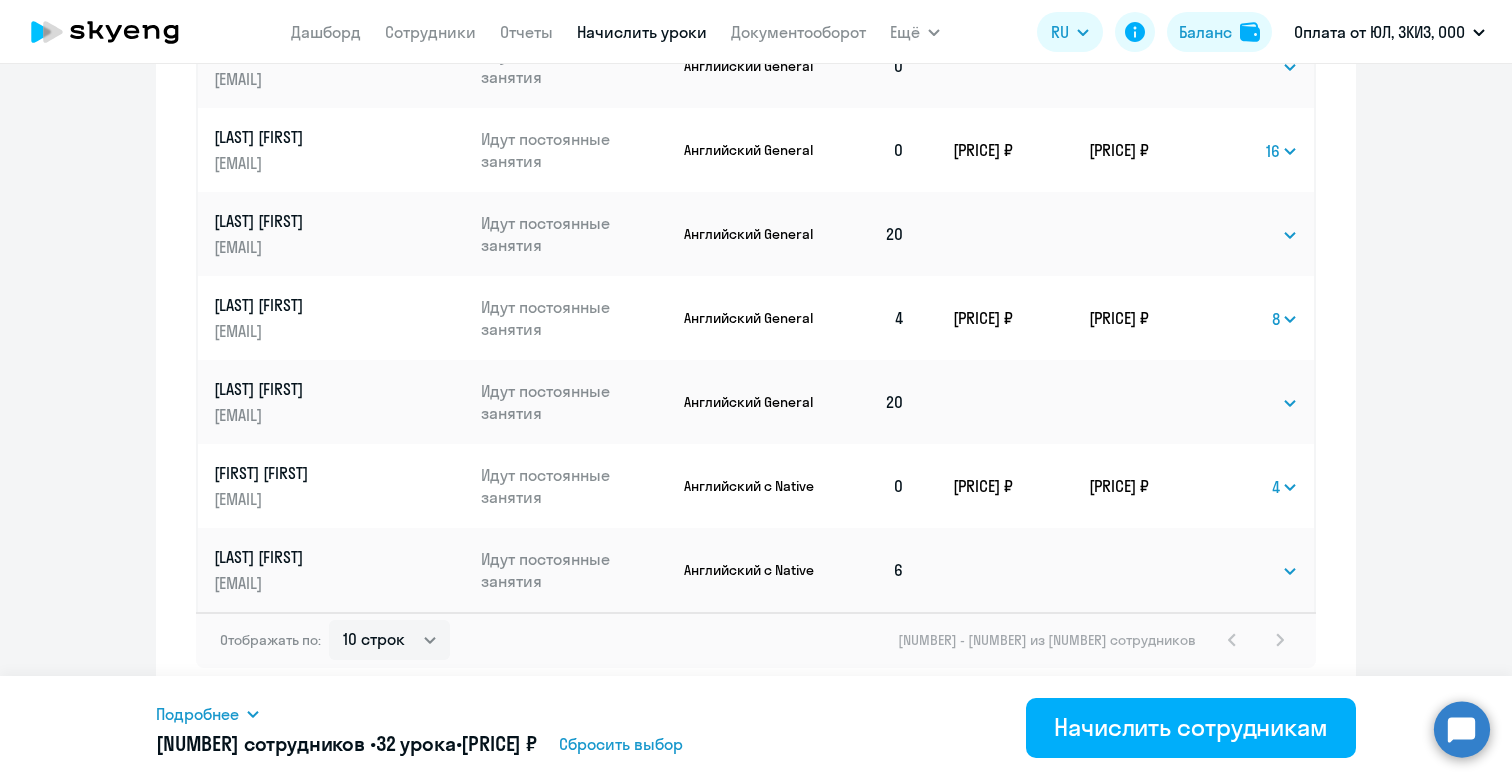 scroll, scrollTop: 1332, scrollLeft: 0, axis: vertical 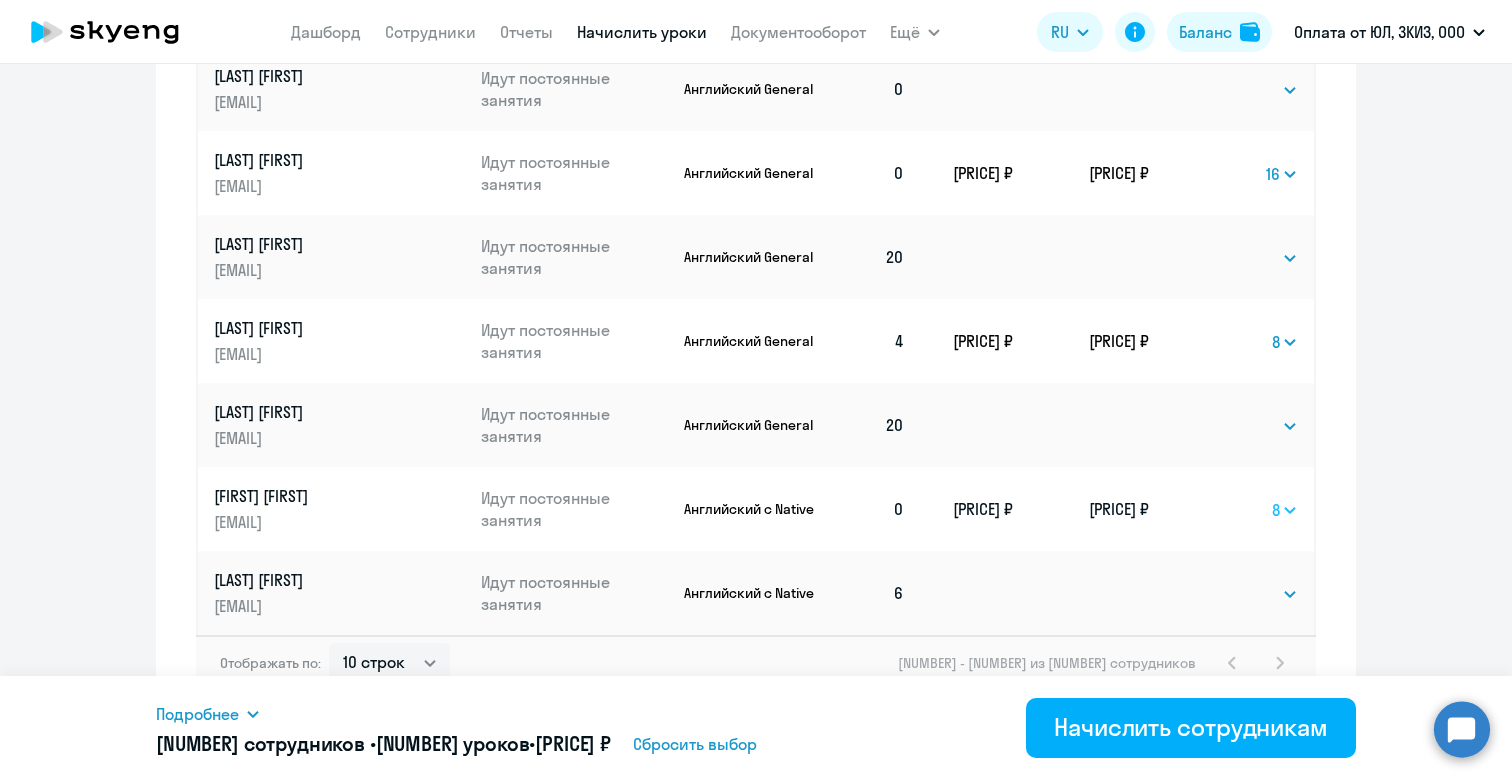 select on "4" 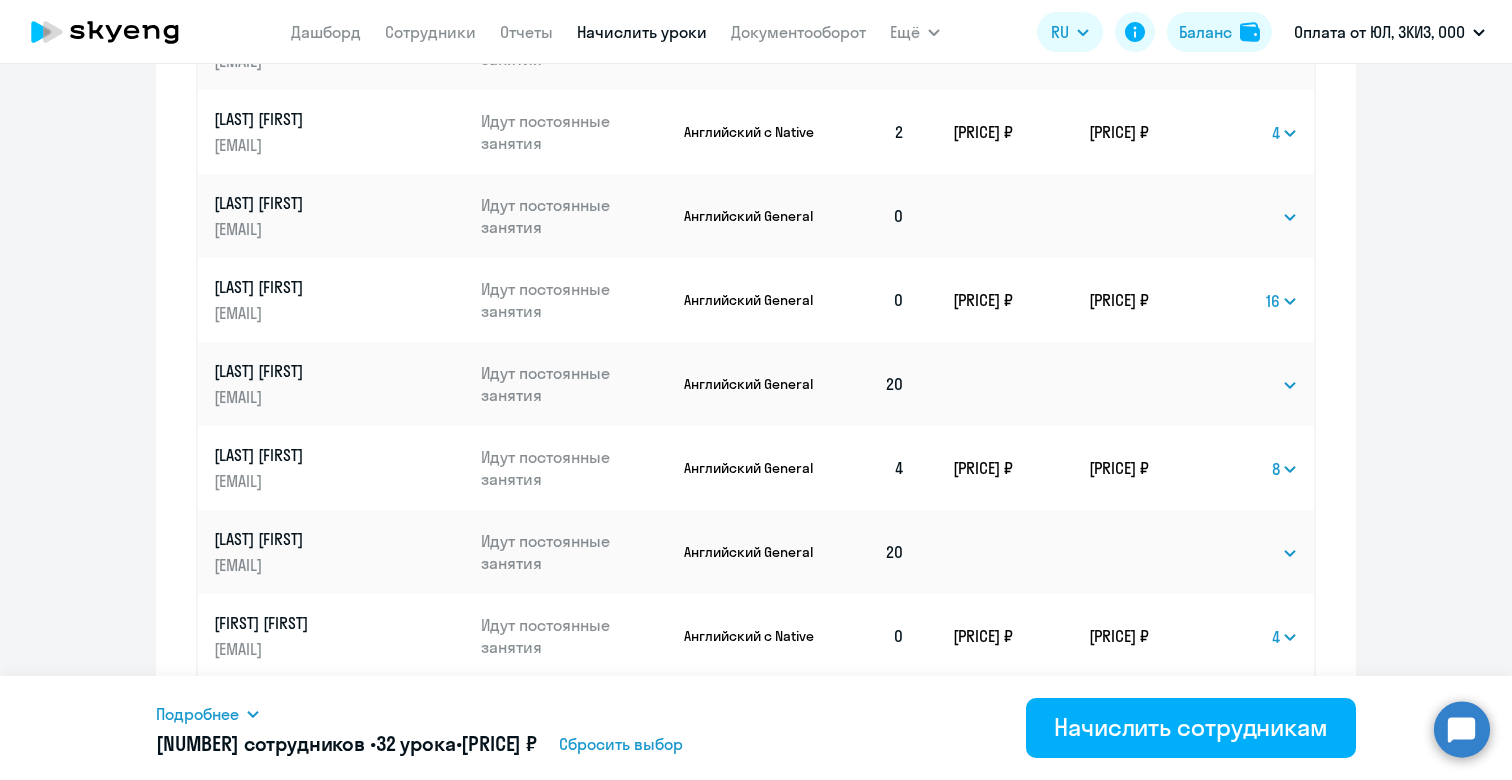 scroll, scrollTop: 1174, scrollLeft: 0, axis: vertical 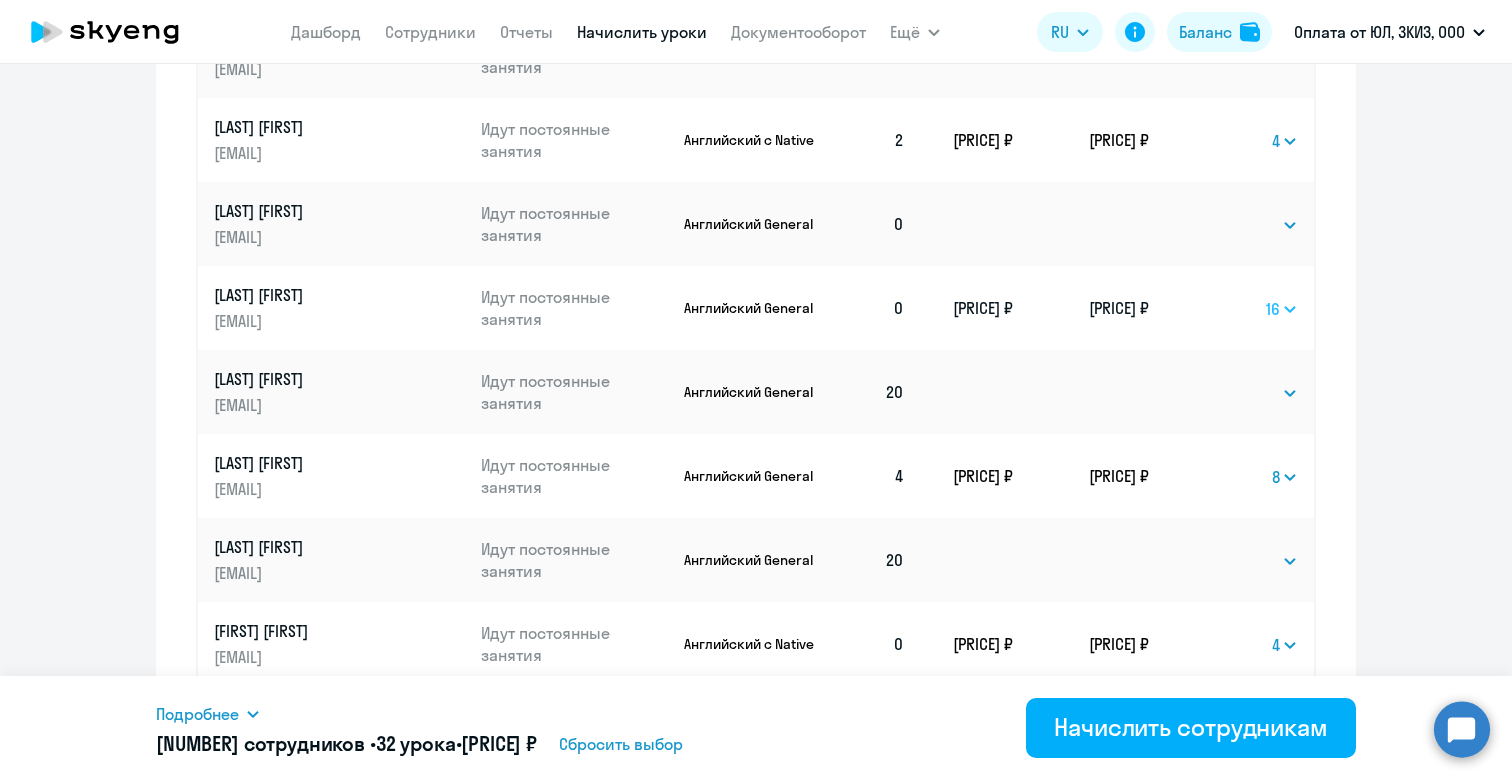 select on "8" 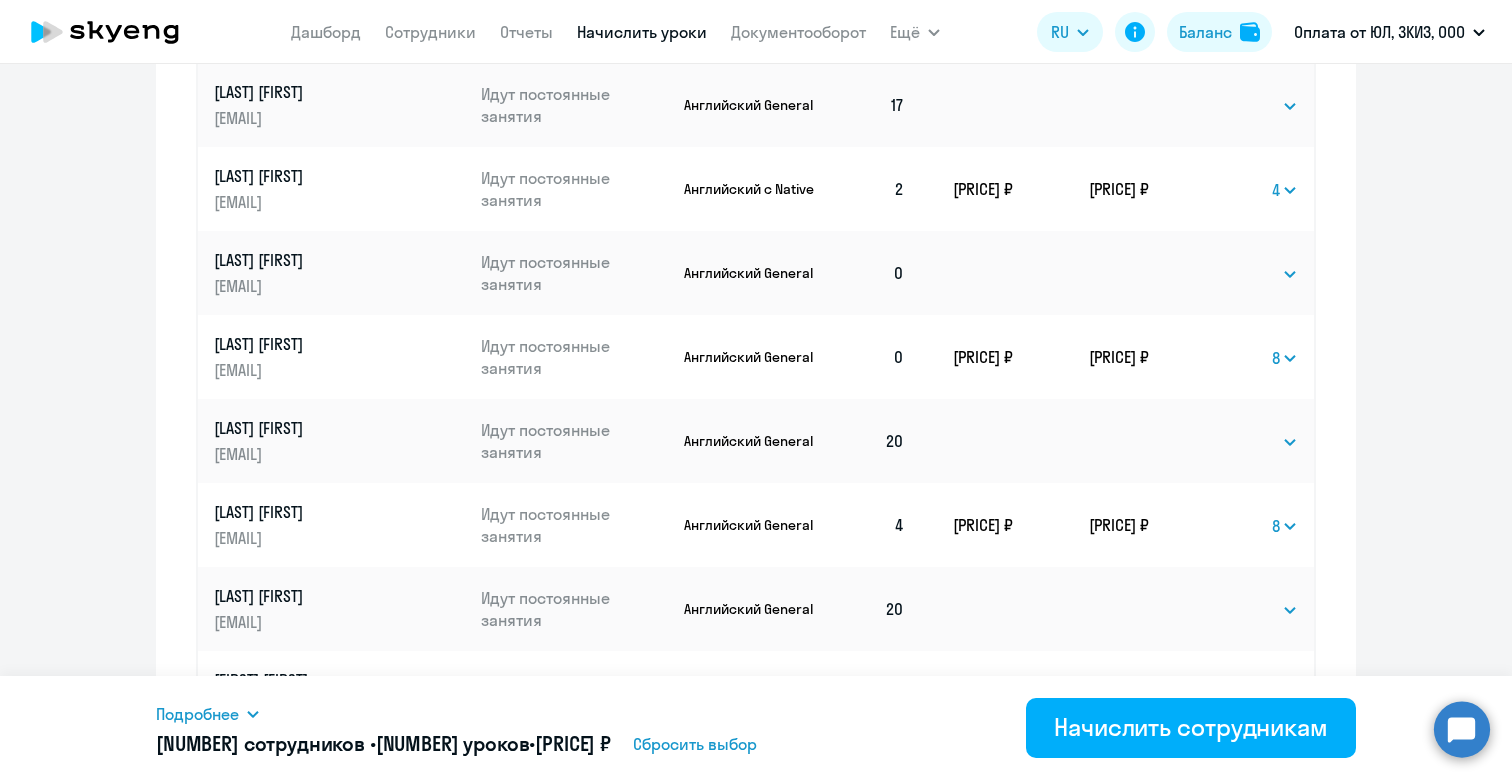 scroll, scrollTop: 1117, scrollLeft: 0, axis: vertical 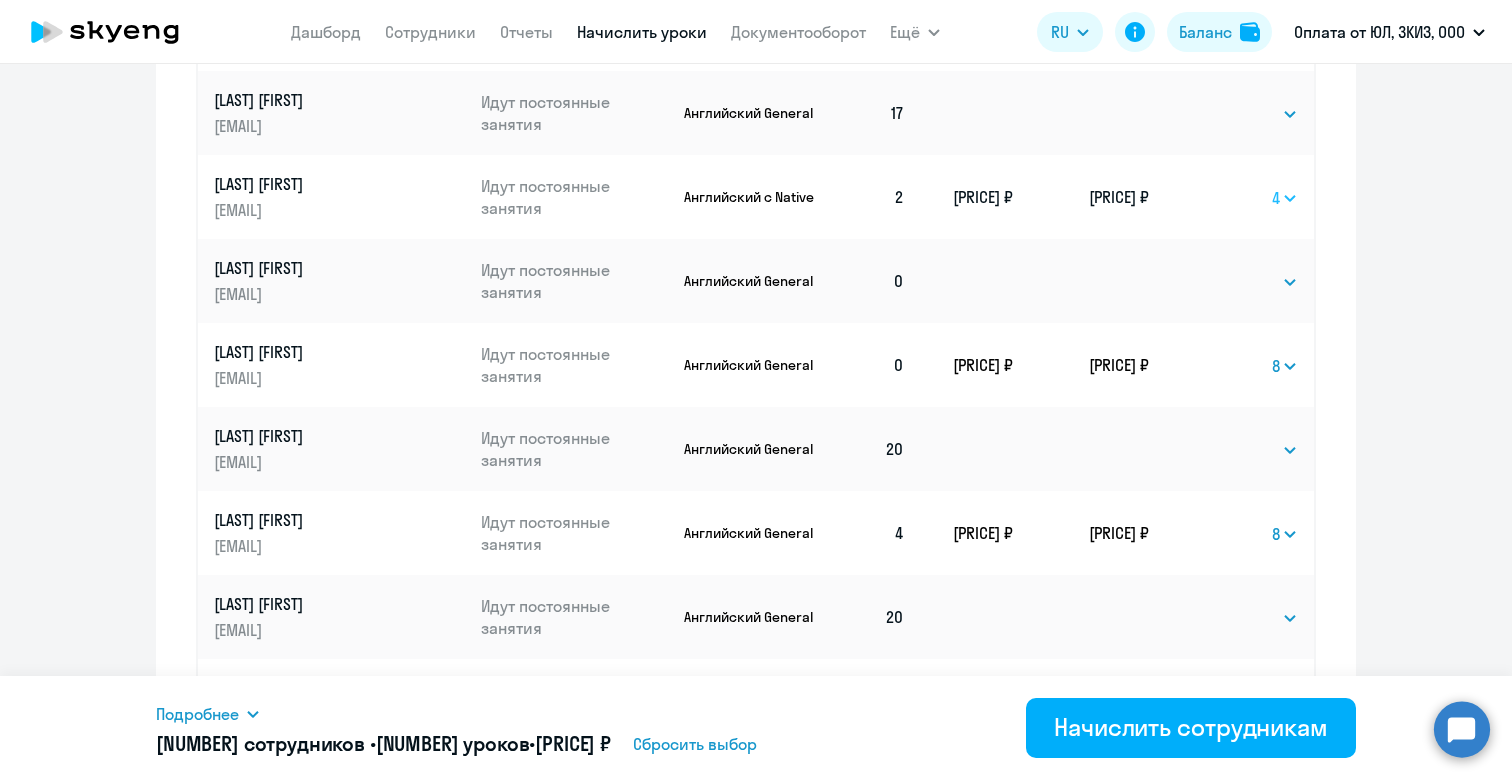 select on "8" 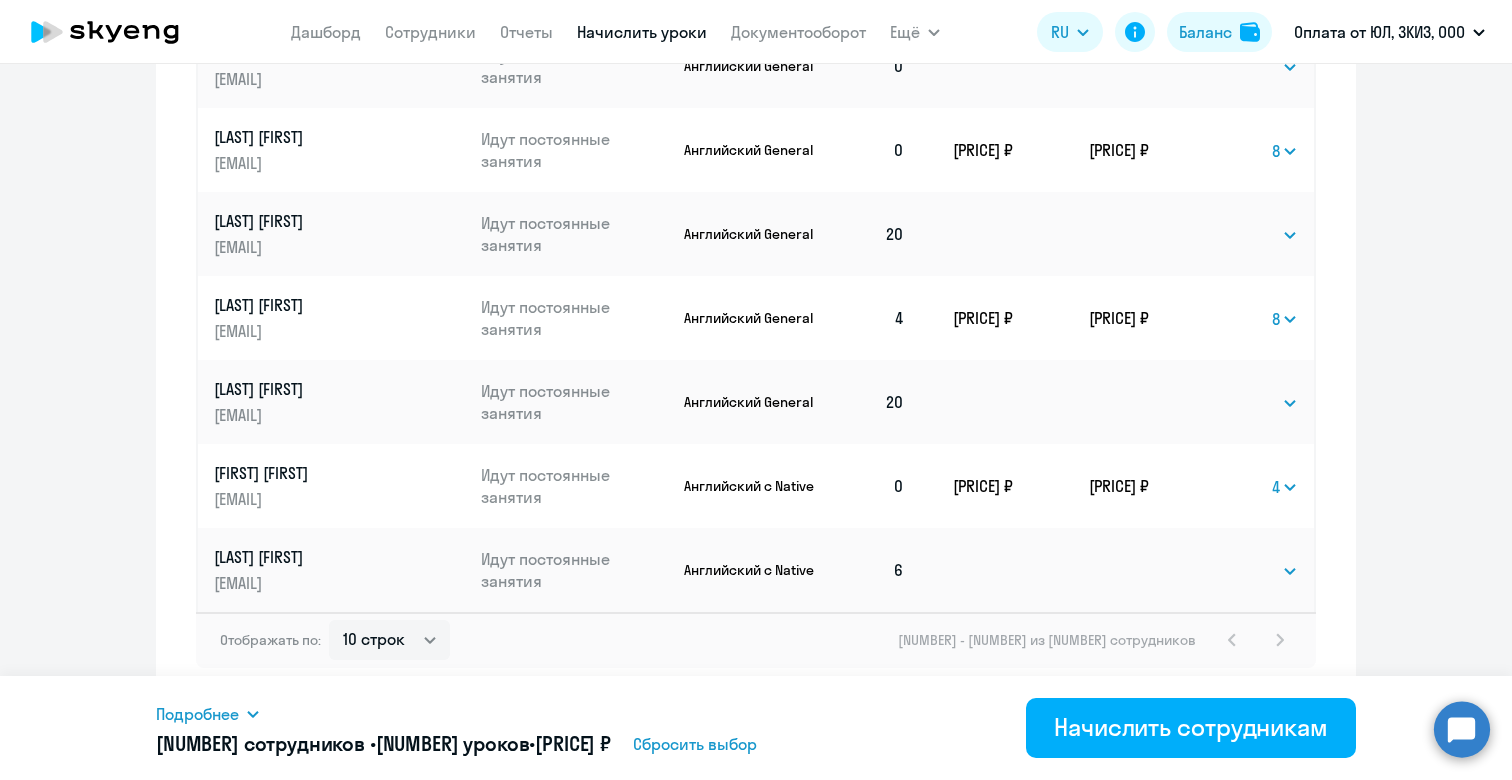 scroll, scrollTop: 1332, scrollLeft: 0, axis: vertical 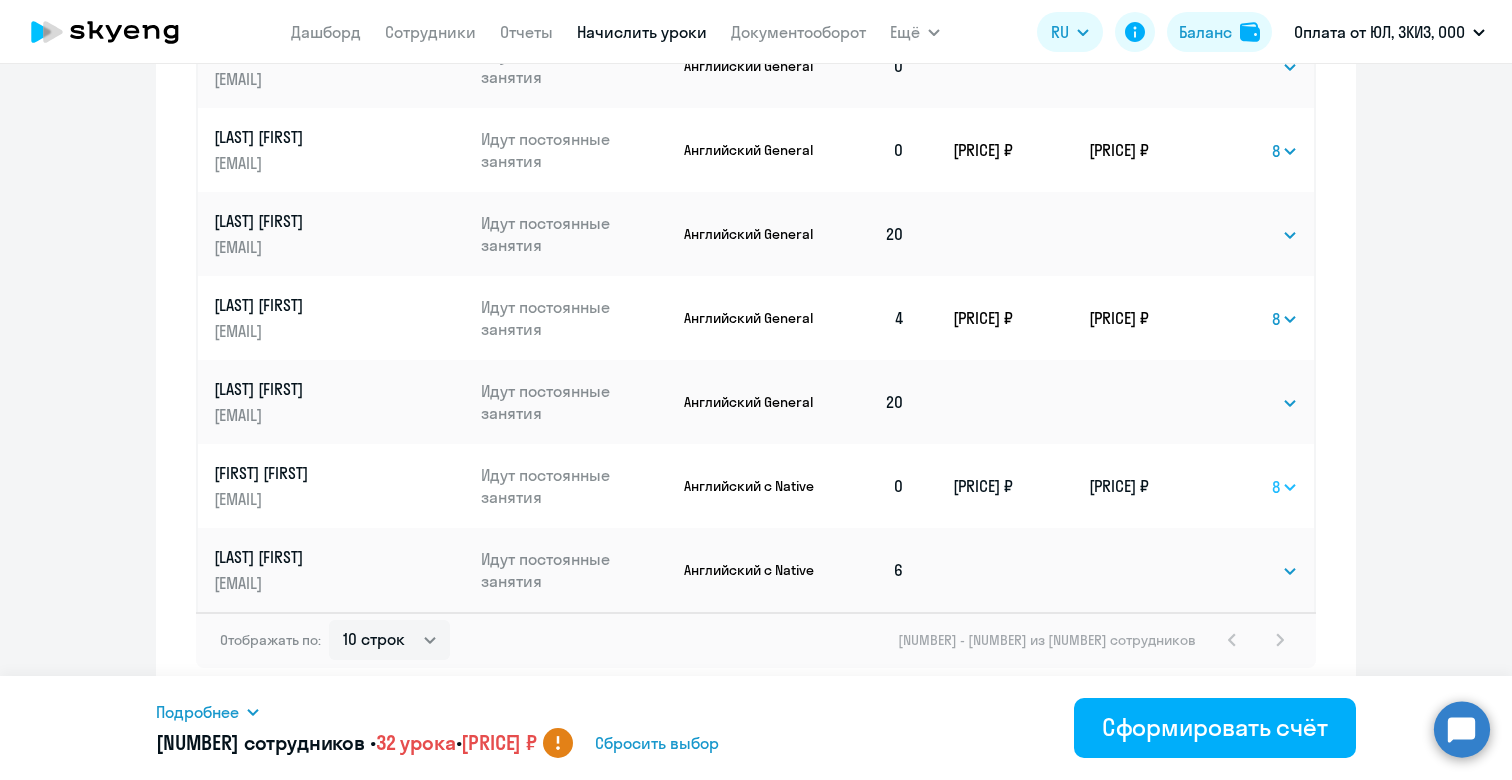 select on "4" 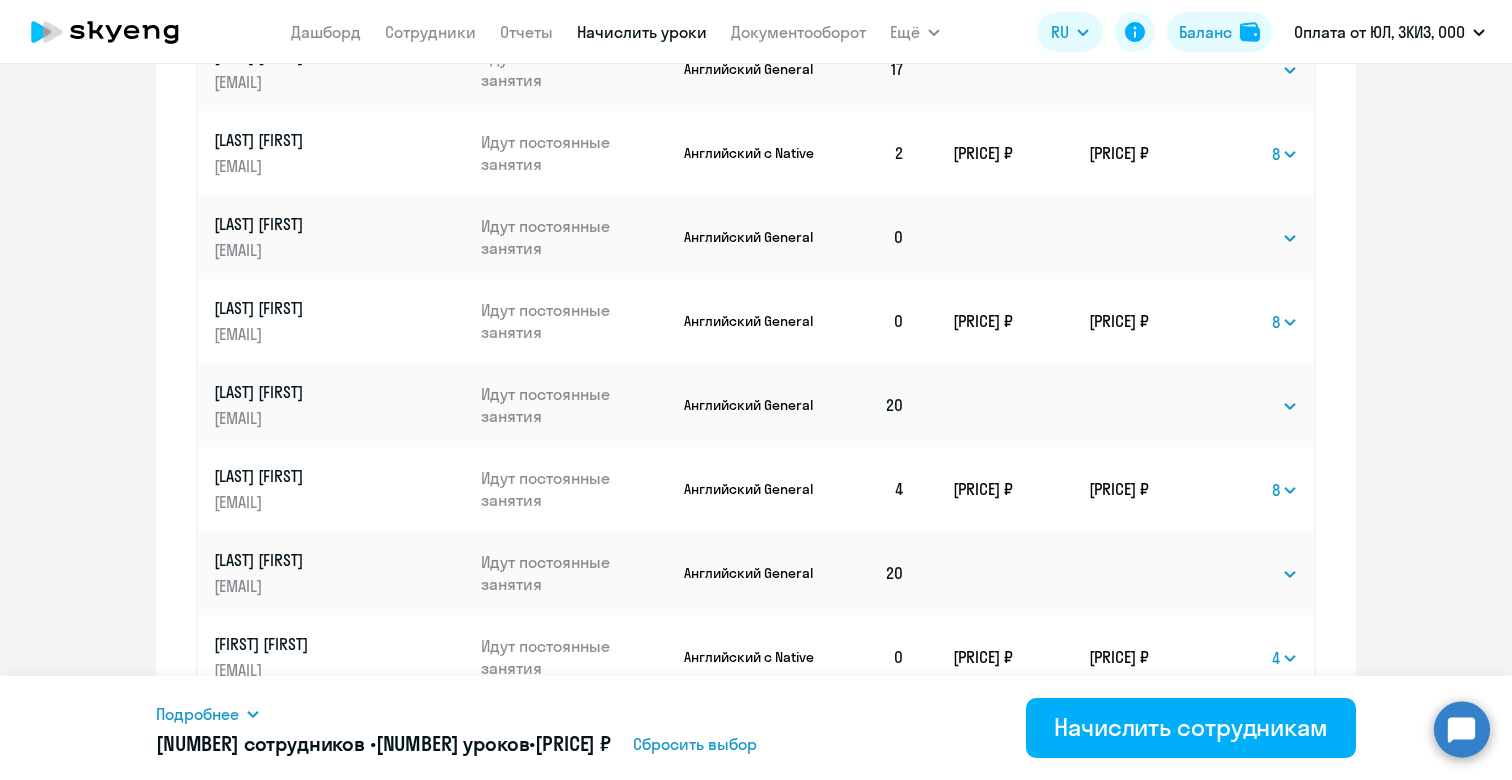 scroll, scrollTop: 1157, scrollLeft: 0, axis: vertical 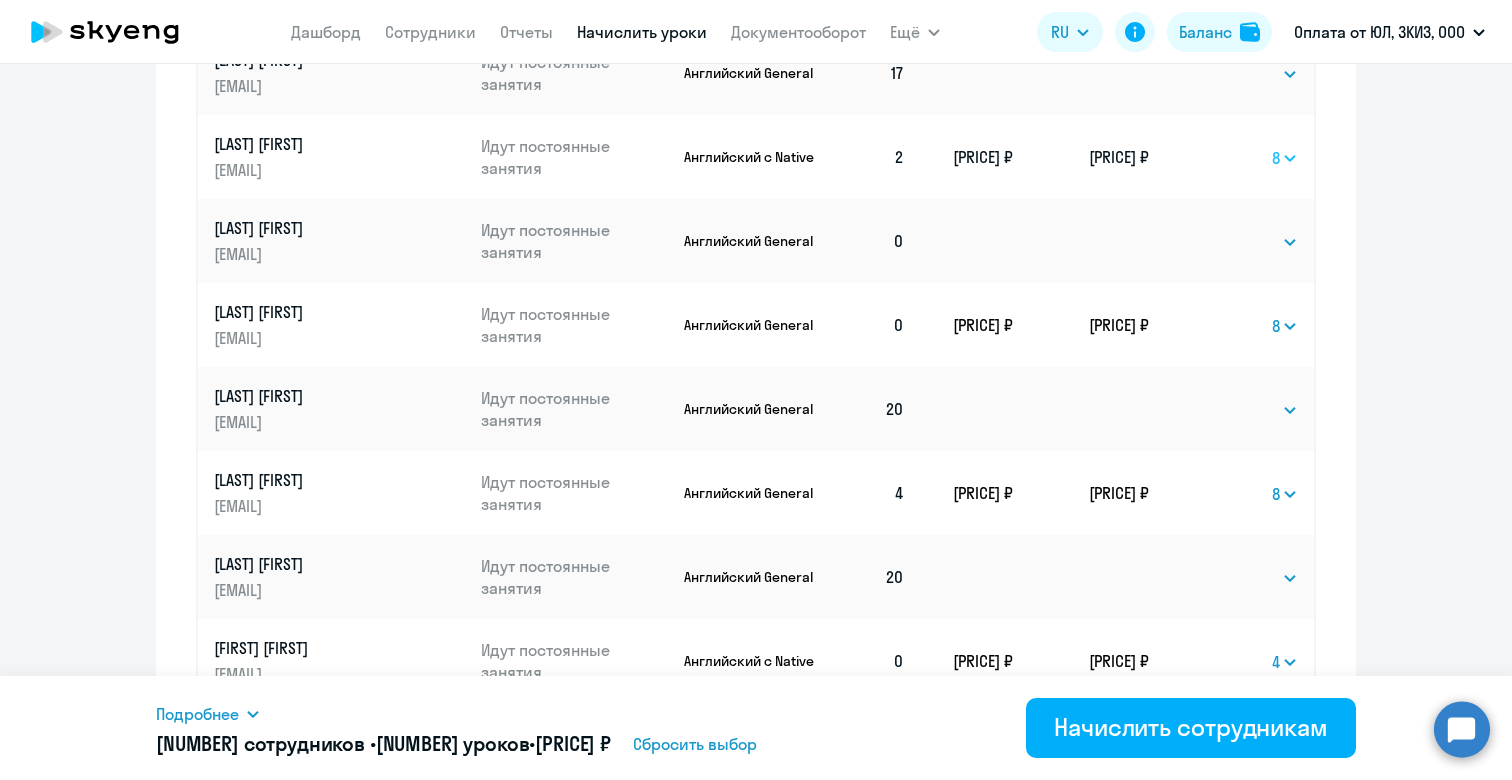 select on "4" 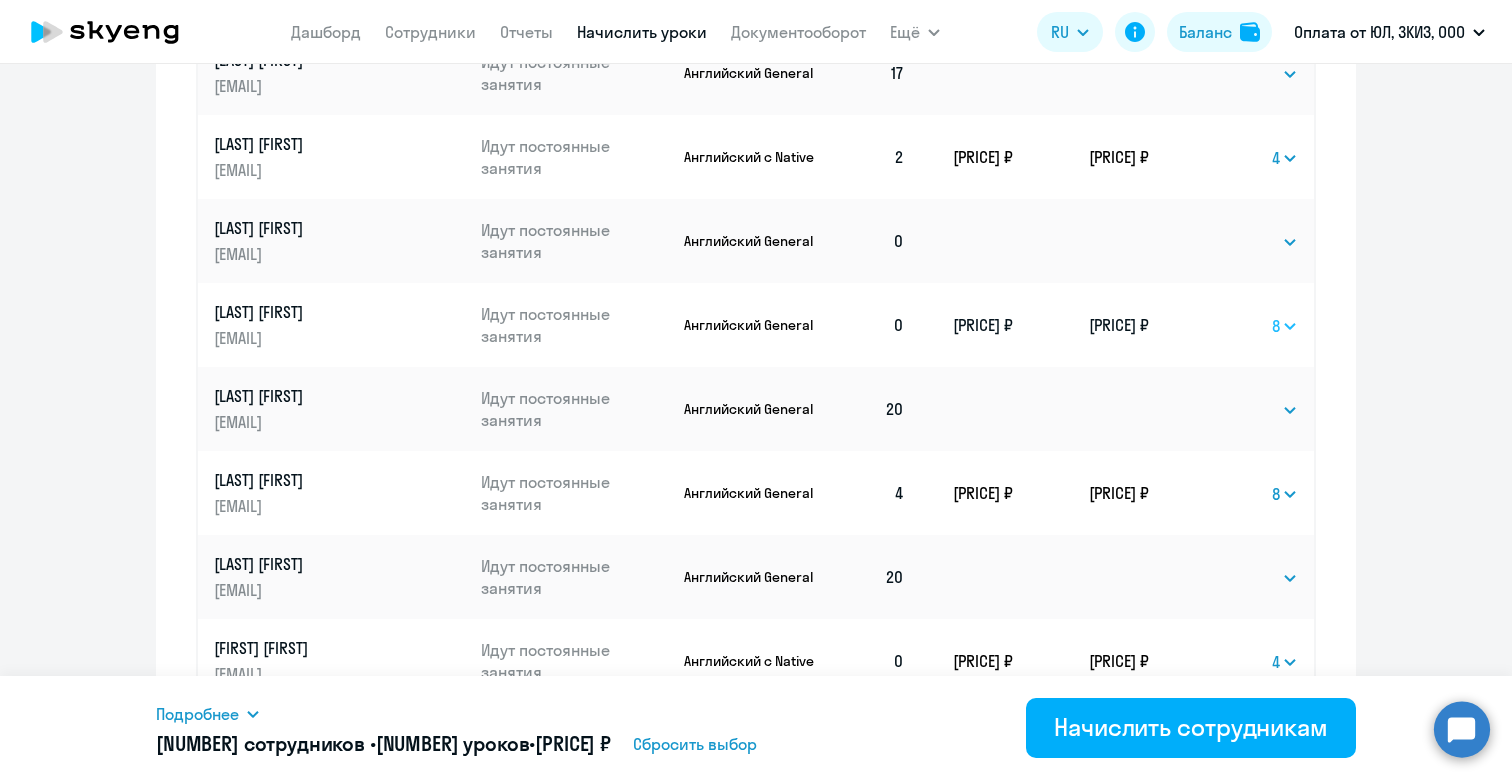 select on "16" 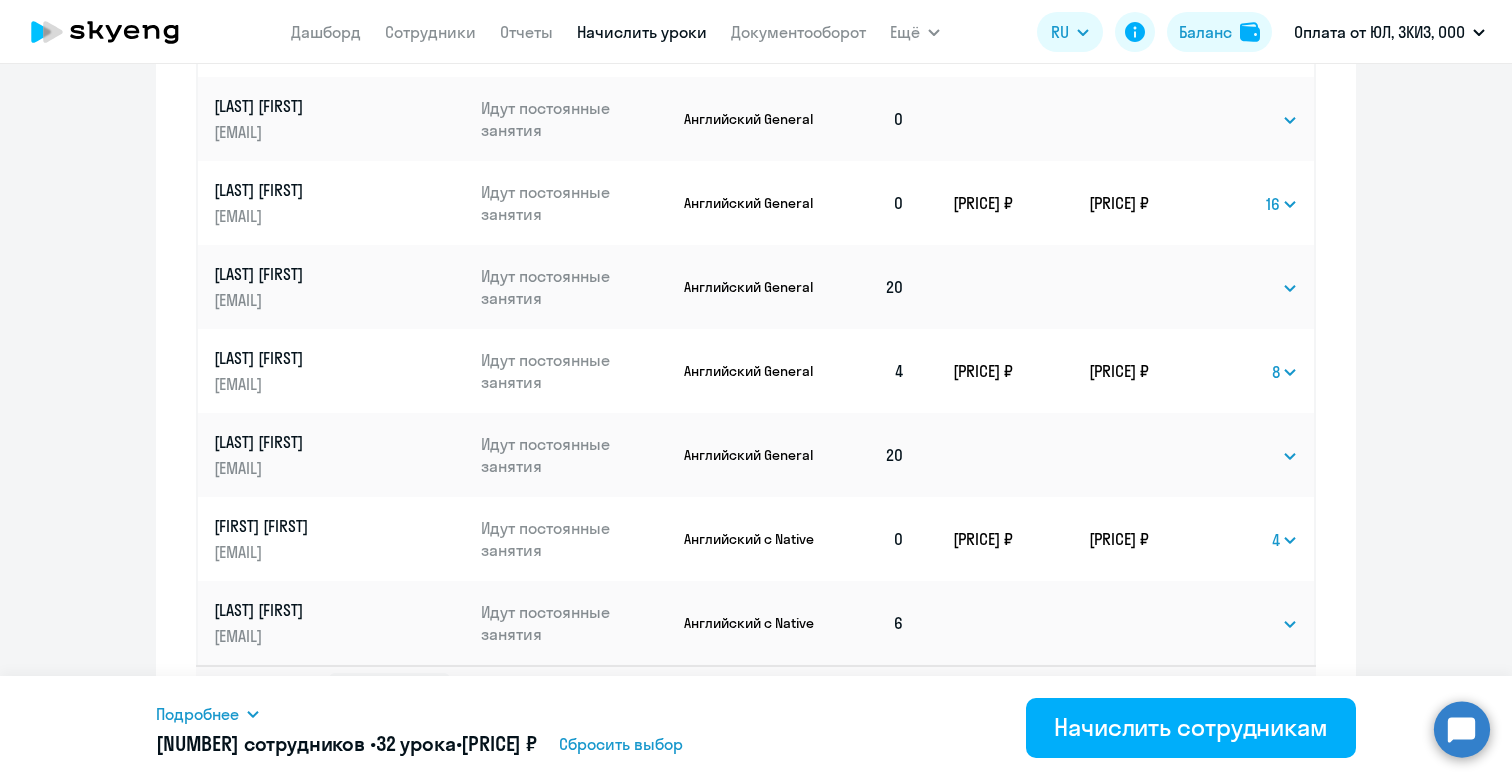 scroll, scrollTop: 1276, scrollLeft: 0, axis: vertical 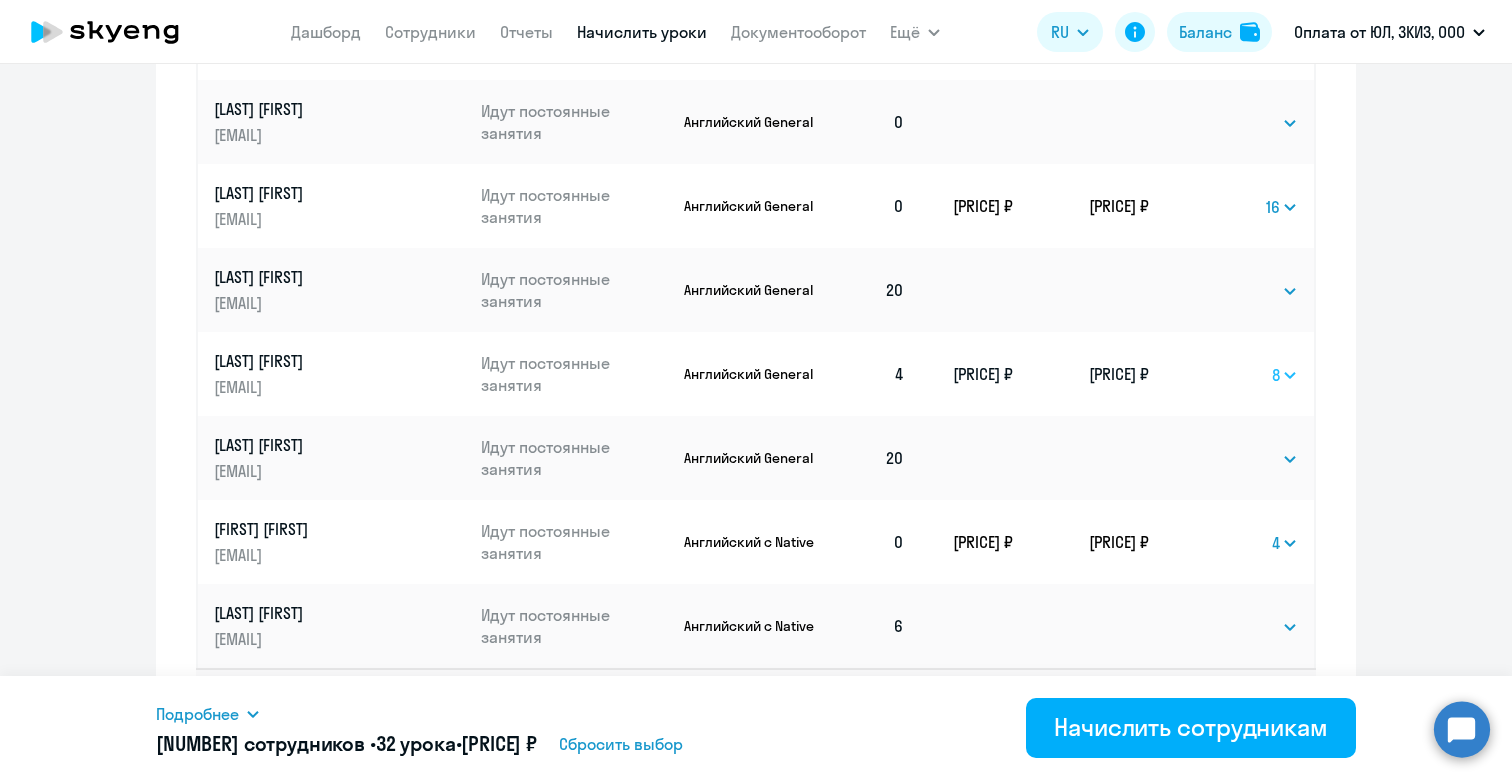 select on "16" 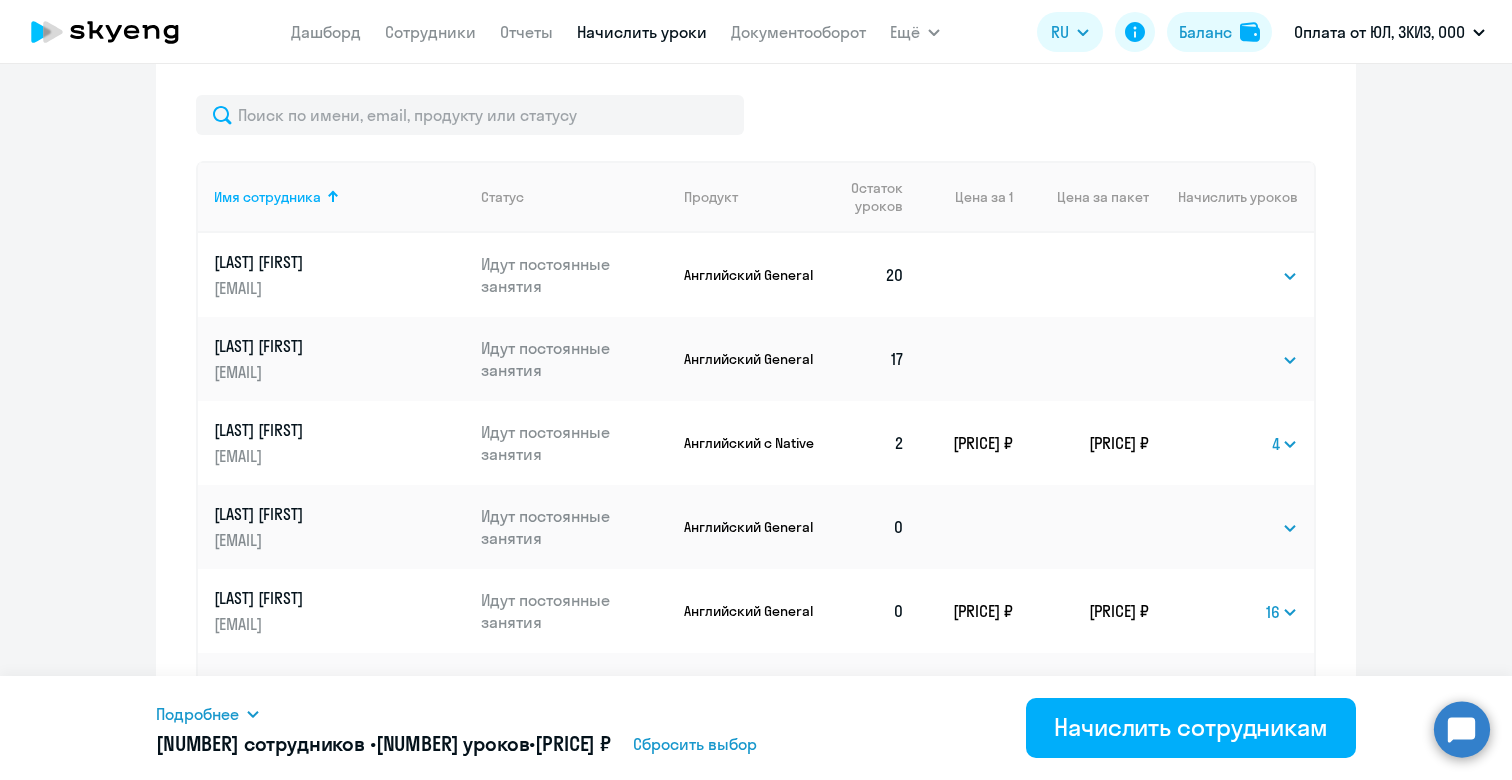 scroll, scrollTop: 873, scrollLeft: 0, axis: vertical 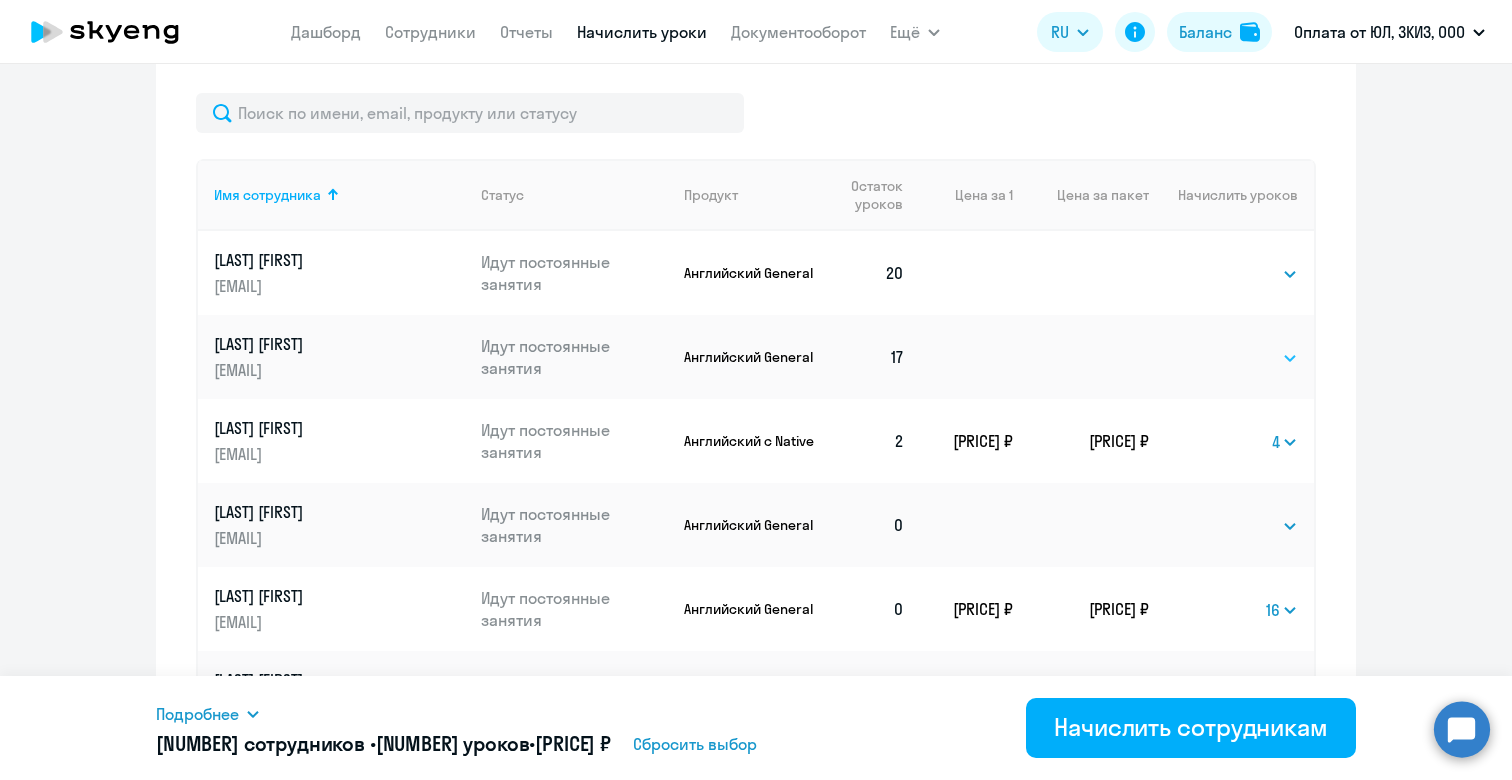 select on "4" 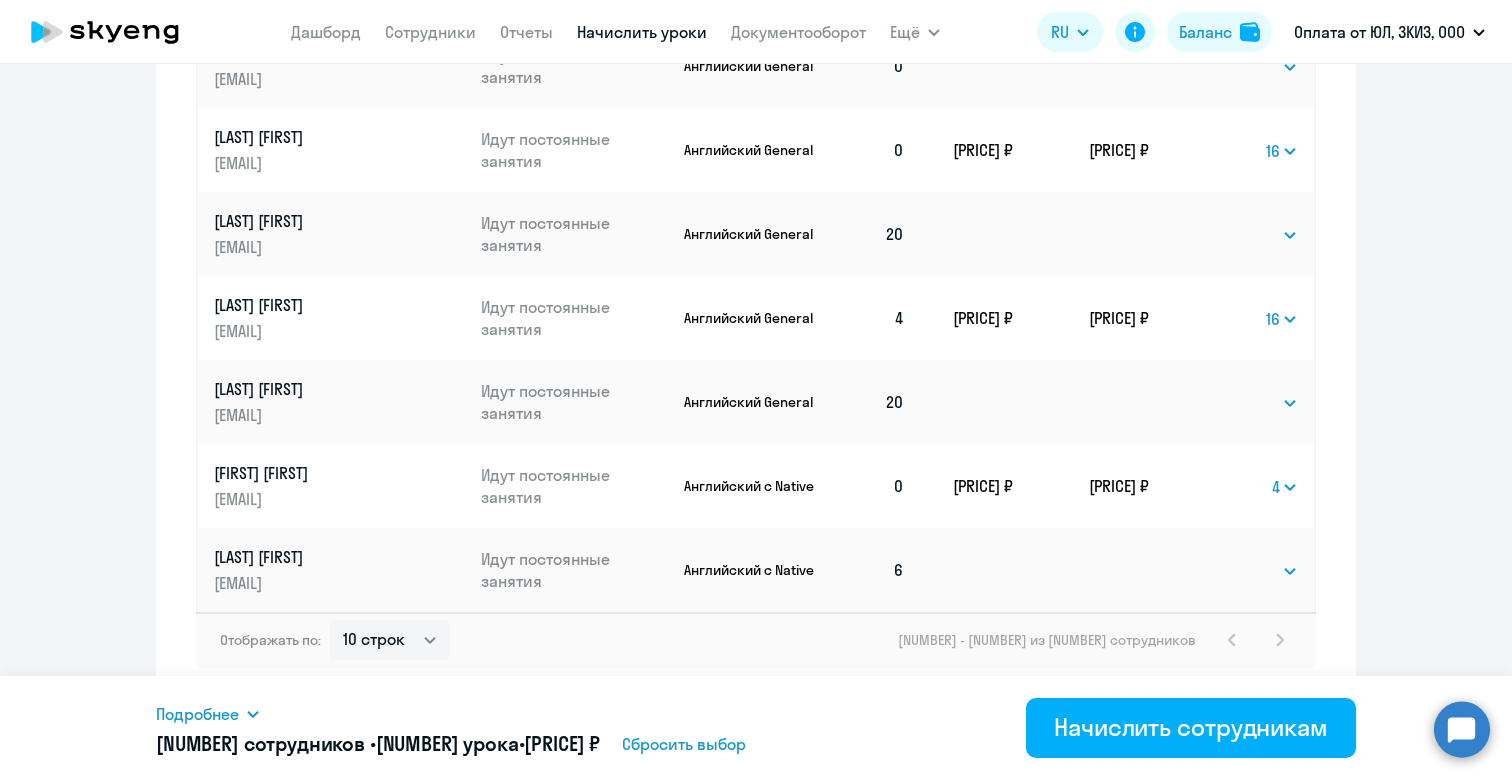 scroll, scrollTop: 1332, scrollLeft: 0, axis: vertical 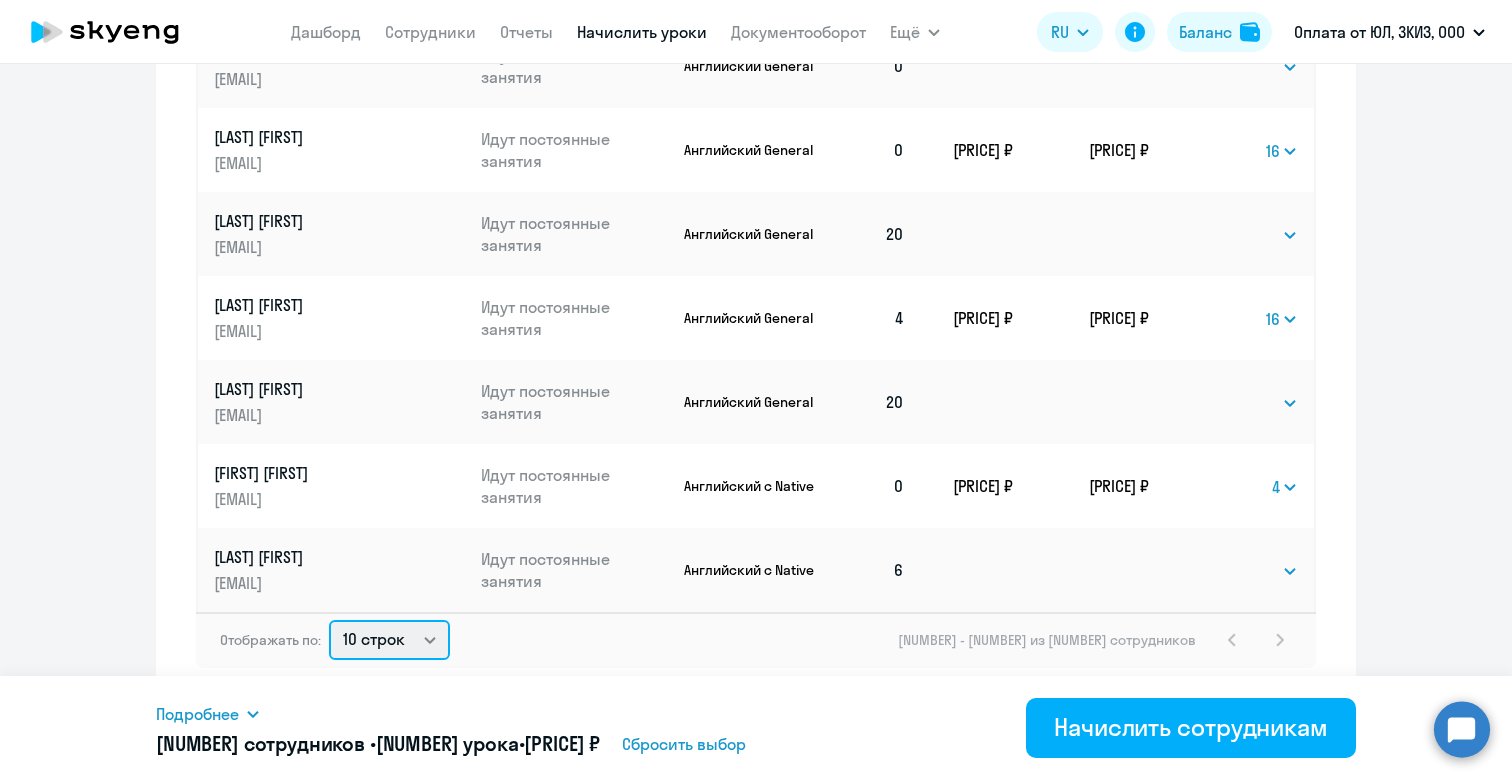 select on "50" 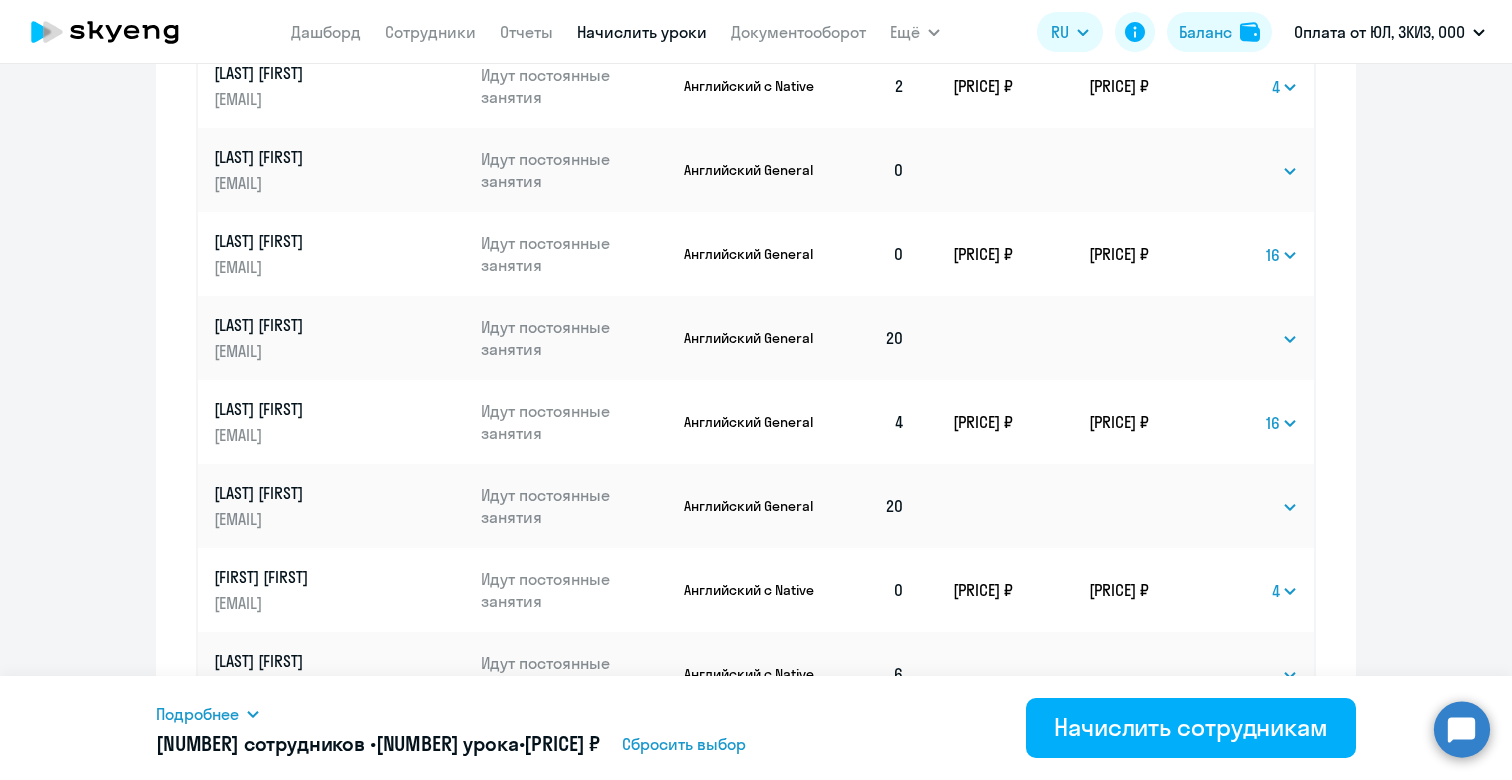 scroll, scrollTop: 1232, scrollLeft: 0, axis: vertical 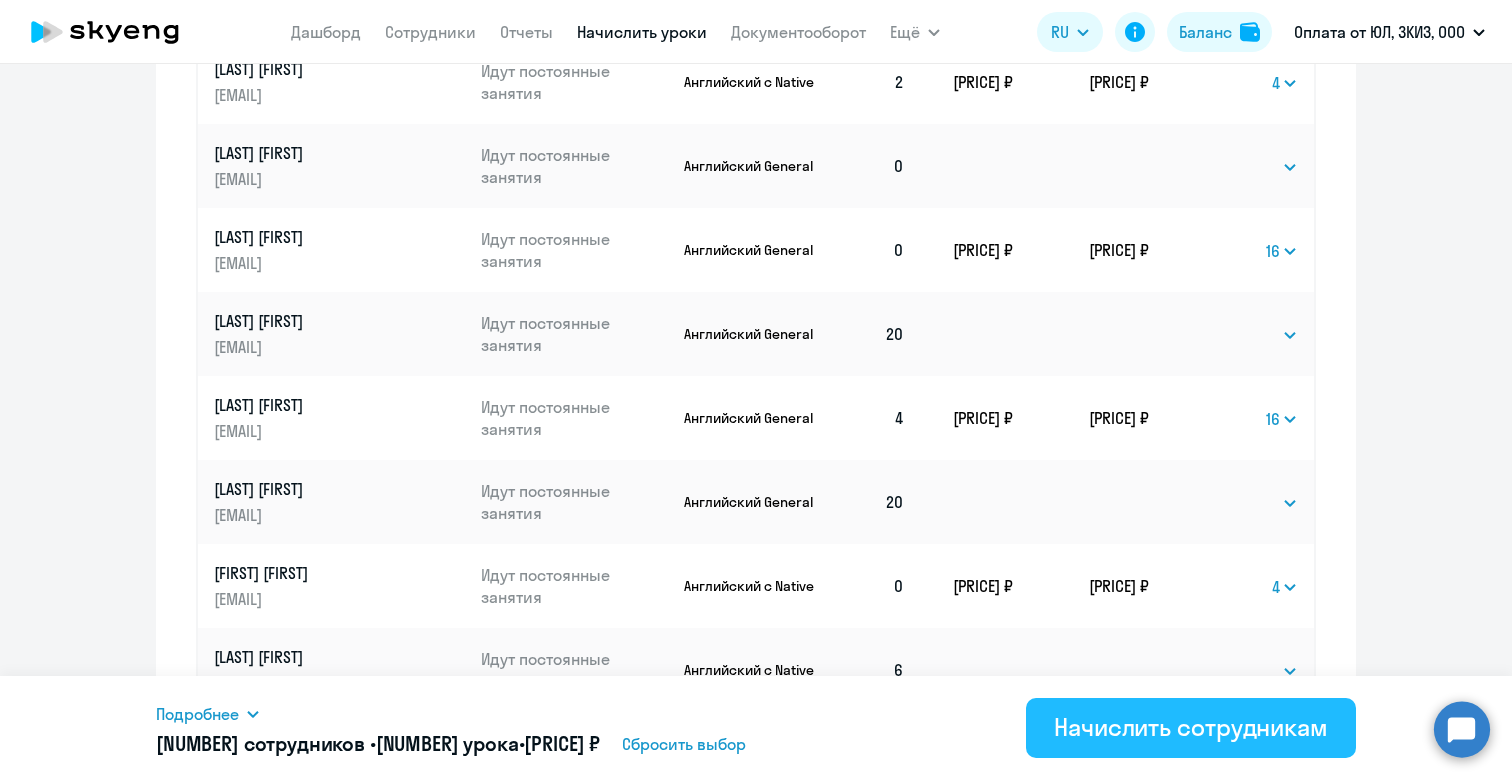 click on "Начислить сотрудникам" at bounding box center (1191, 727) 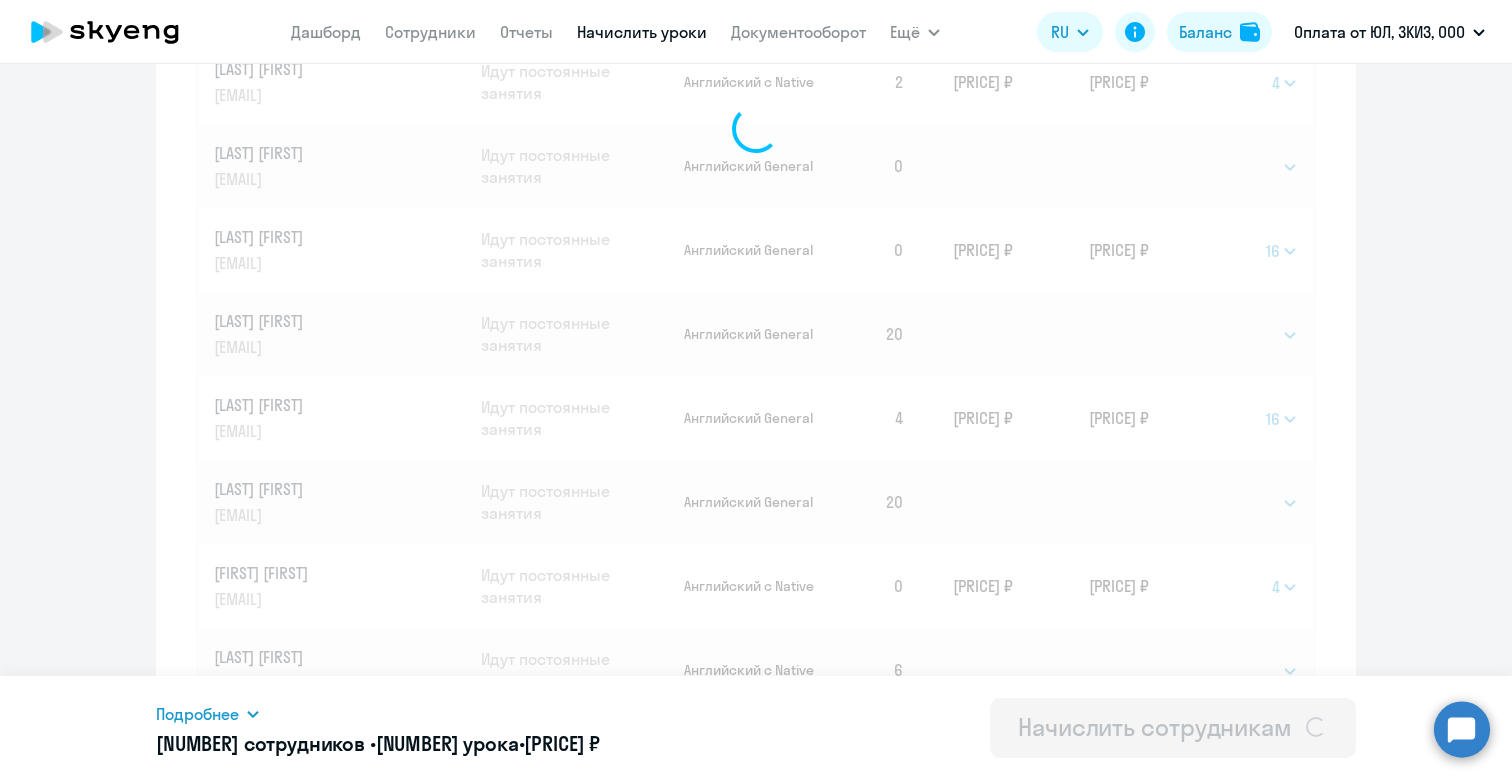 select 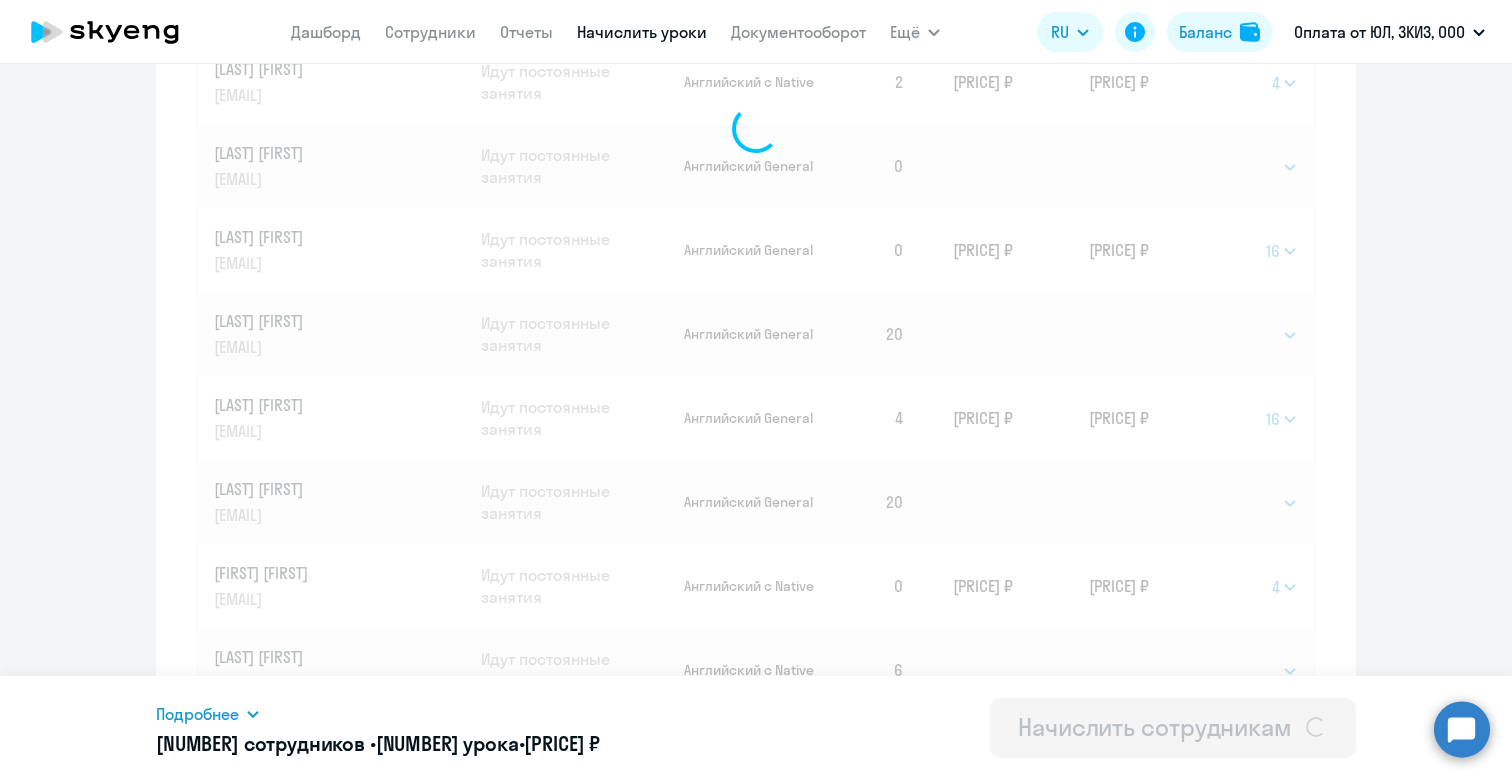 select 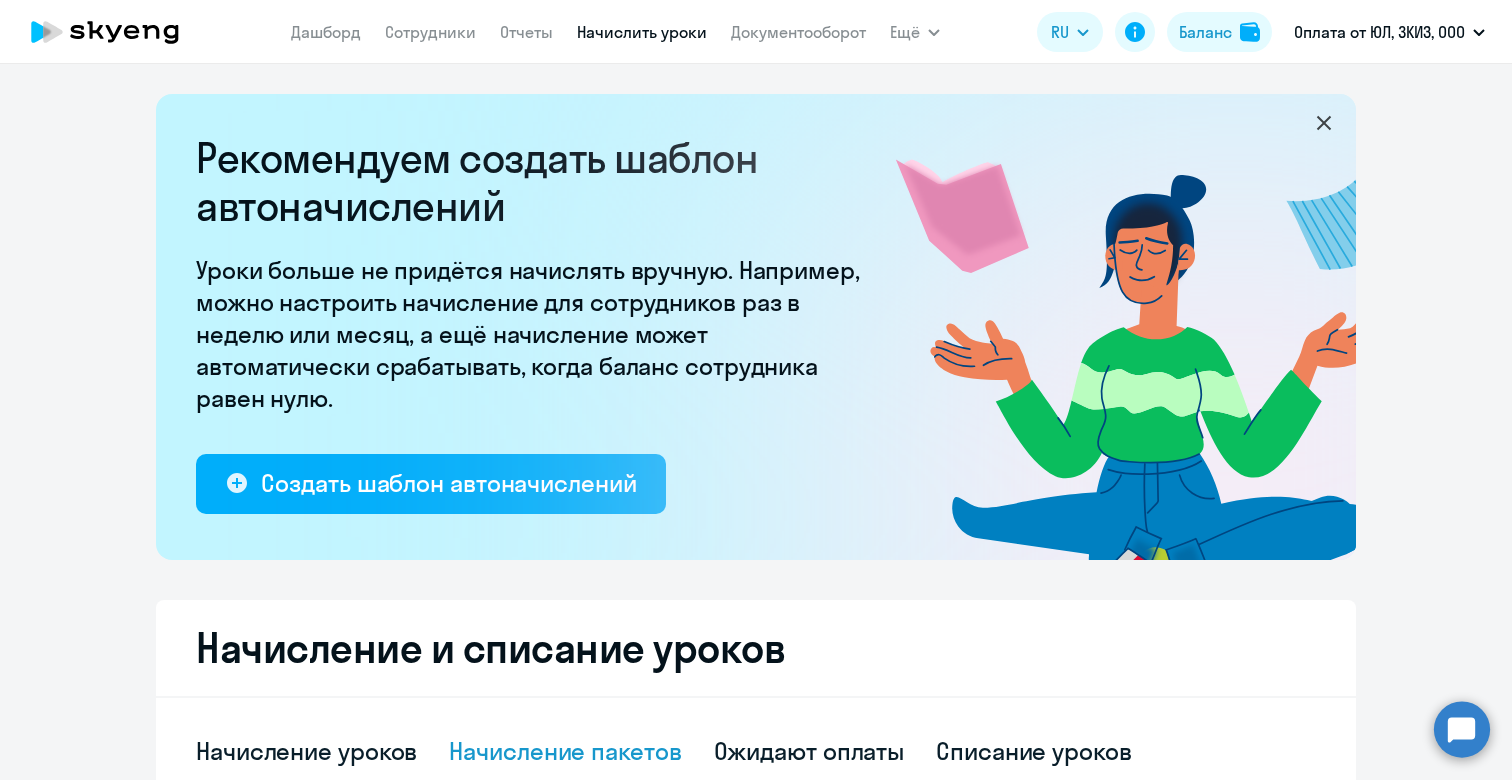 scroll, scrollTop: 0, scrollLeft: 0, axis: both 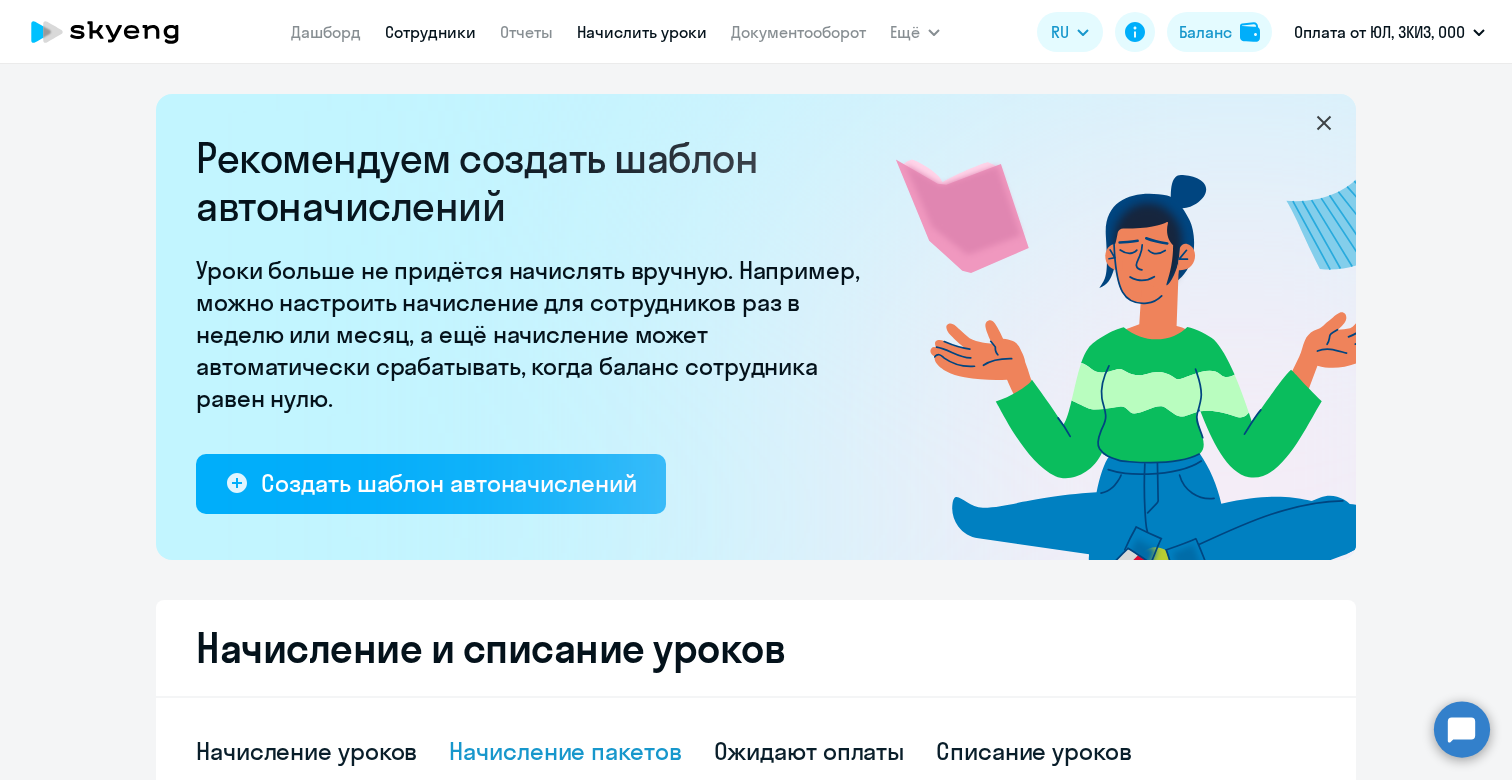 click on "Сотрудники" at bounding box center [430, 32] 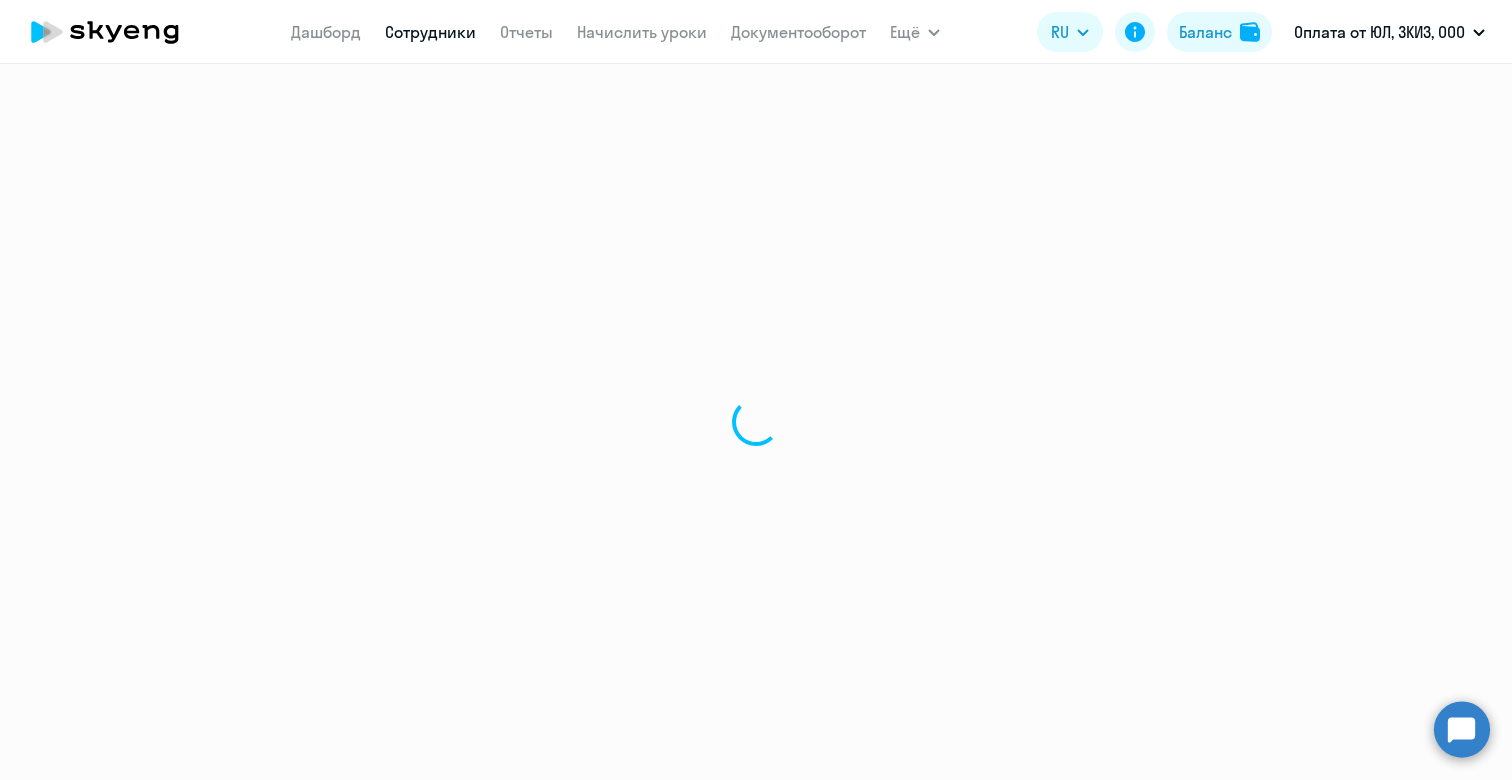 select on "30" 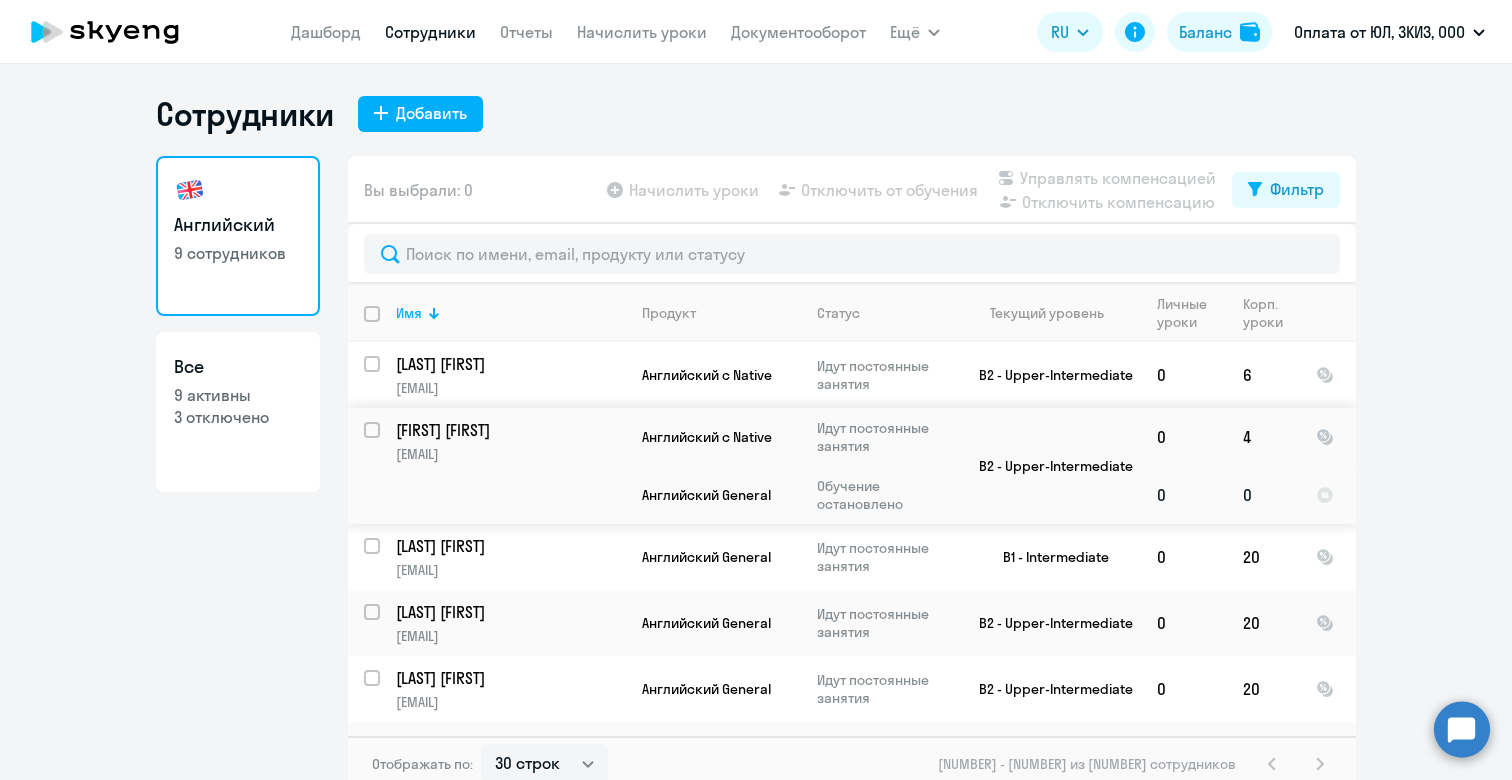 scroll, scrollTop: -1, scrollLeft: 0, axis: vertical 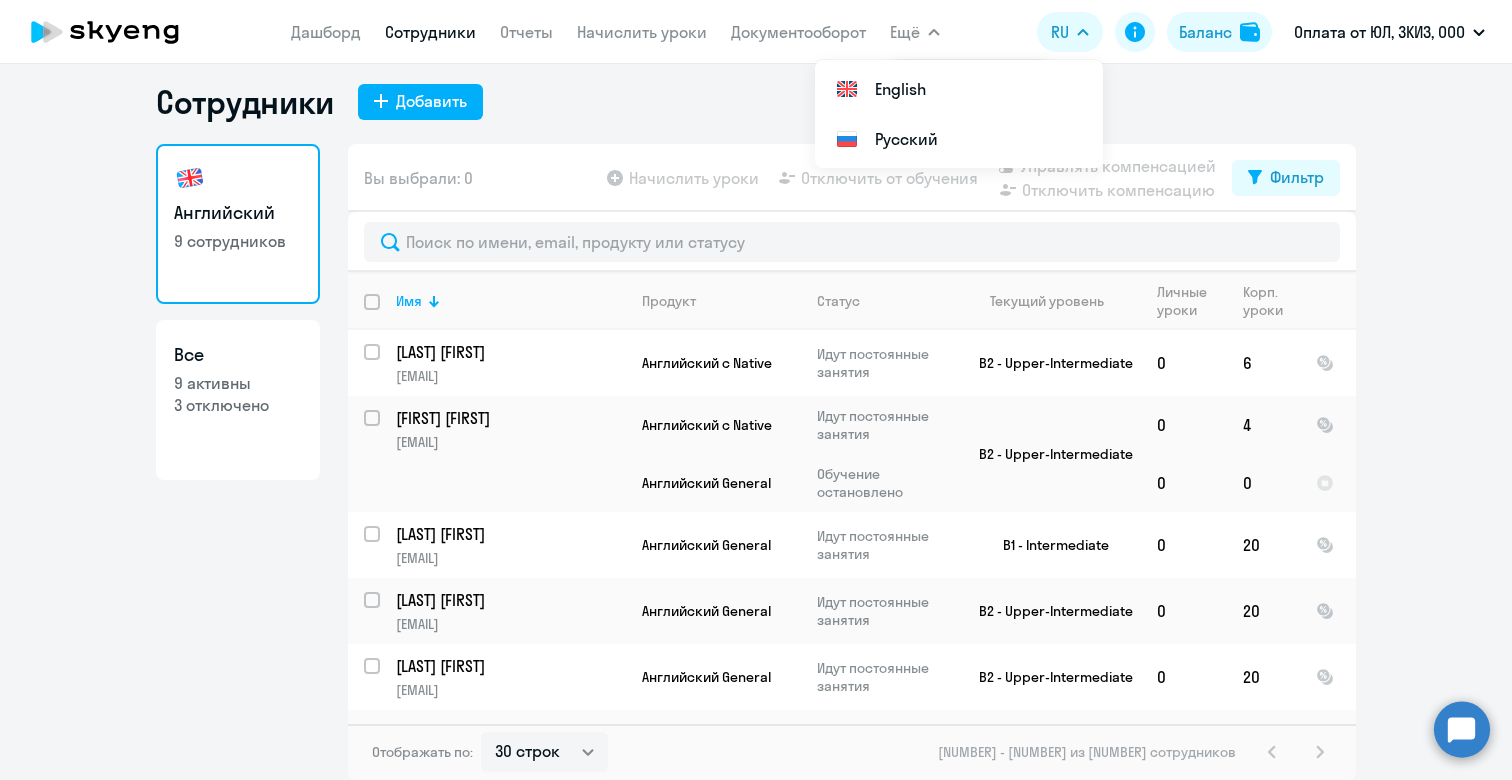 click on "Сотрудники
Добавить   Английский   [NUMBER] сотрудников  Все  [NUMBER] активны   [NUMBER] отключено   Вы выбрали: [NUMBER]
Начислить уроки
Отключить от обучения
Управлять компенсацией
Отключить компенсацию
Фильтр
Имя   Продукт   Статус   Текущий уровень   Личные уроки   Корп. уроки  Шеина Инна [EMAIL] Английский с Native Идут постоянные занятия B2 - Upper-Intermediate  [NUMBER]   [NUMBER]
Титов Виталий [EMAIL] Английский с Native Идут постоянные занятия B2 - Upper-Intermediate  [NUMBER]   [NUMBER]
Титов Виталий [EMAIL] Английский General Обучение остановлено B2 - Upper-Intermediate  [NUMBER]   [NUMBER]
Рубцов Андрей [EMAIL]  [NUMBER]   [NUMBER]" 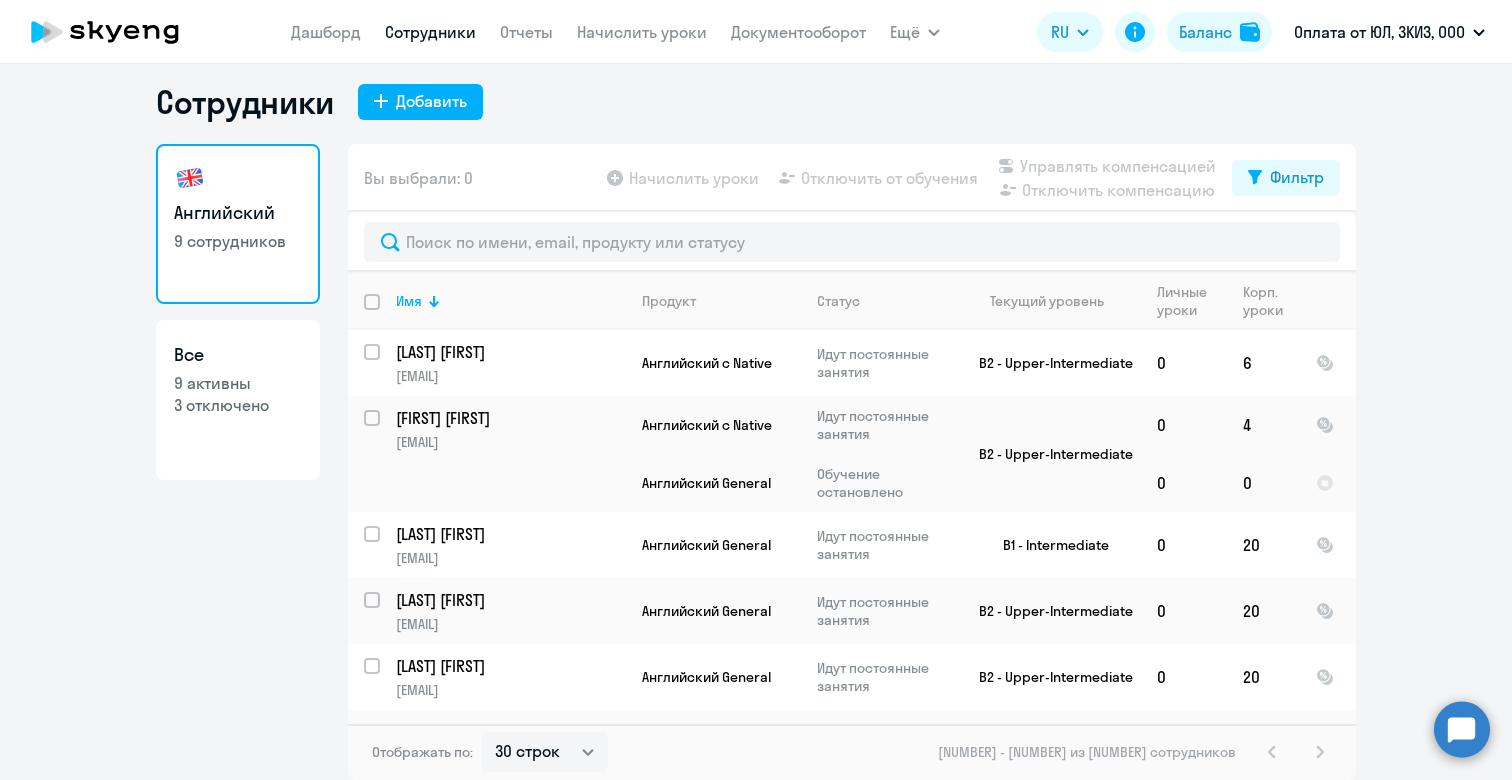 click on "Сотрудники
Добавить   Английский   [NUMBER] сотрудников  Все  [NUMBER] активны   [NUMBER] отключено   Вы выбрали: [NUMBER]
Начислить уроки
Отключить от обучения
Управлять компенсацией
Отключить компенсацию
Фильтр
Имя   Продукт   Статус   Текущий уровень   Личные уроки   Корп. уроки  Шеина Инна [EMAIL] Английский с Native Идут постоянные занятия B2 - Upper-Intermediate  [NUMBER]   [NUMBER]
Титов Виталий [EMAIL] Английский с Native Идут постоянные занятия B2 - Upper-Intermediate  [NUMBER]   [NUMBER]
Титов Виталий [EMAIL] Английский General Обучение остановлено B2 - Upper-Intermediate  [NUMBER]   [NUMBER]
Рубцов Андрей [EMAIL]  [NUMBER]   [NUMBER]" at bounding box center (756, 422) 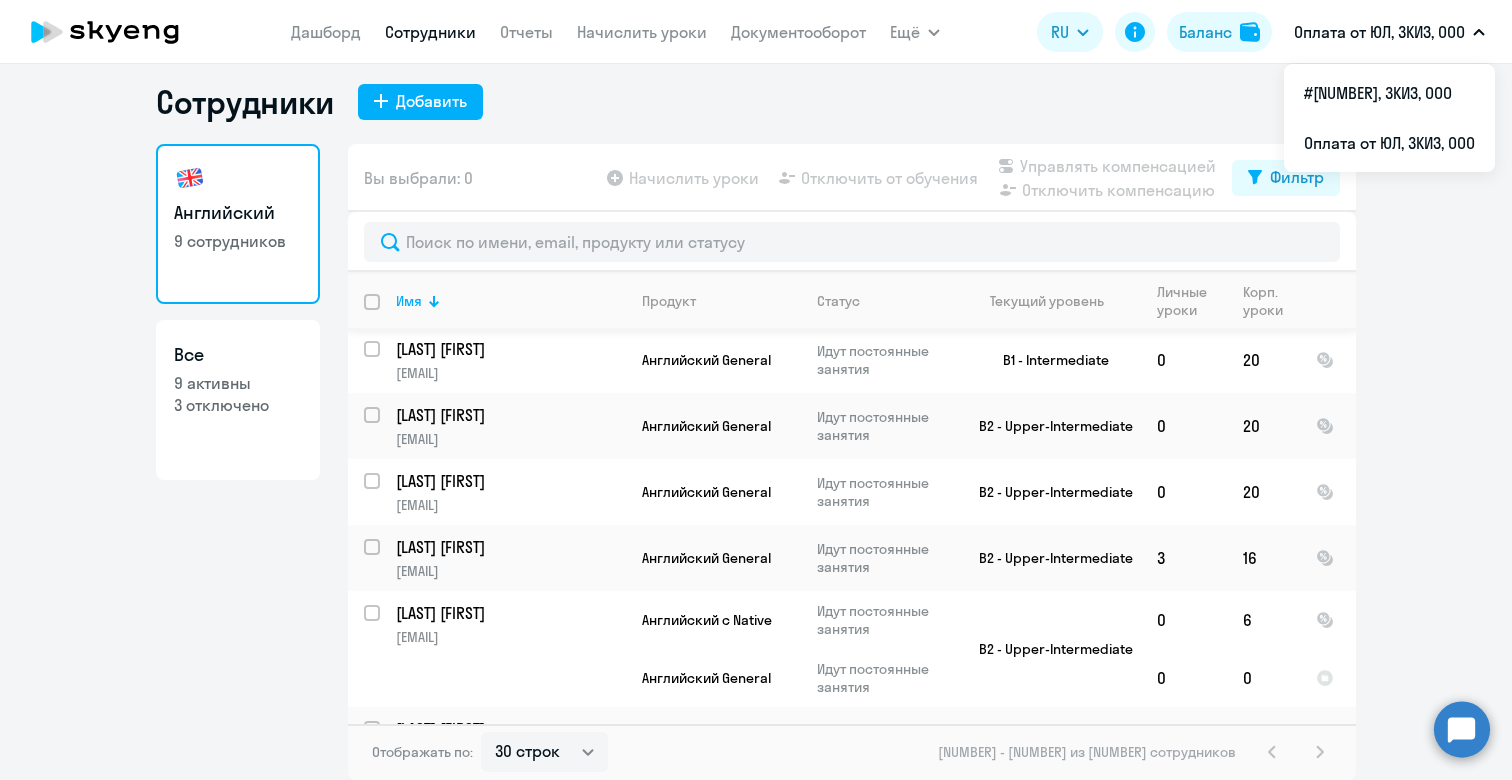 scroll, scrollTop: 205, scrollLeft: 0, axis: vertical 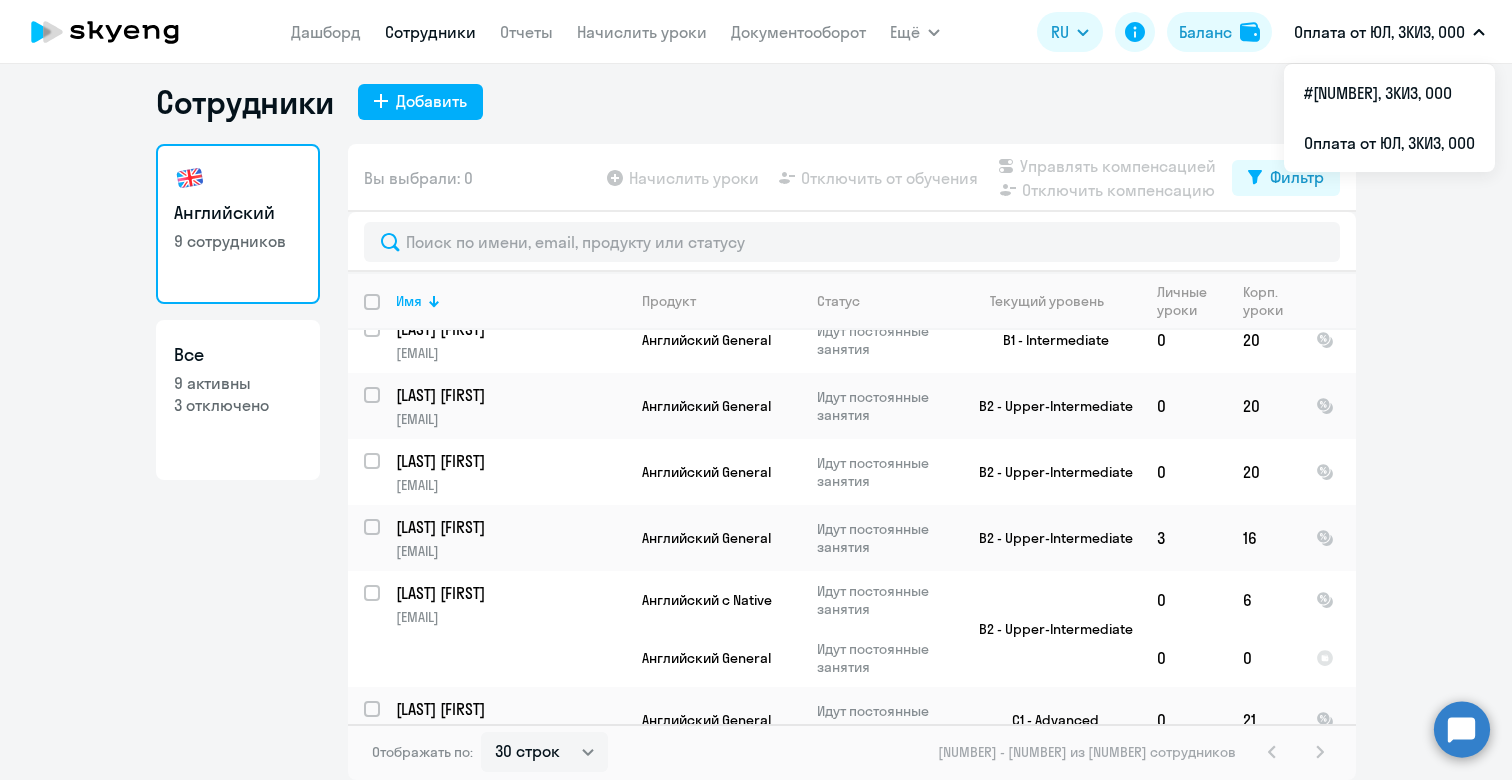 click on "Сотрудники
Добавить   Английский   [NUMBER] сотрудников  Все  [NUMBER] активны   [NUMBER] отключено   Вы выбрали: [NUMBER]
Начислить уроки
Отключить от обучения
Управлять компенсацией
Отключить компенсацию
Фильтр
Имя   Продукт   Статус   Текущий уровень   Личные уроки   Корп. уроки  Шеина Инна [EMAIL] Английский с Native Идут постоянные занятия B2 - Upper-Intermediate  [NUMBER]   [NUMBER]
Титов Виталий [EMAIL] Английский с Native Идут постоянные занятия B2 - Upper-Intermediate  [NUMBER]   [NUMBER]
Титов Виталий [EMAIL] Английский General Обучение остановлено B2 - Upper-Intermediate  [NUMBER]   [NUMBER]
Рубцов Андрей [EMAIL]  [NUMBER]   [NUMBER]" 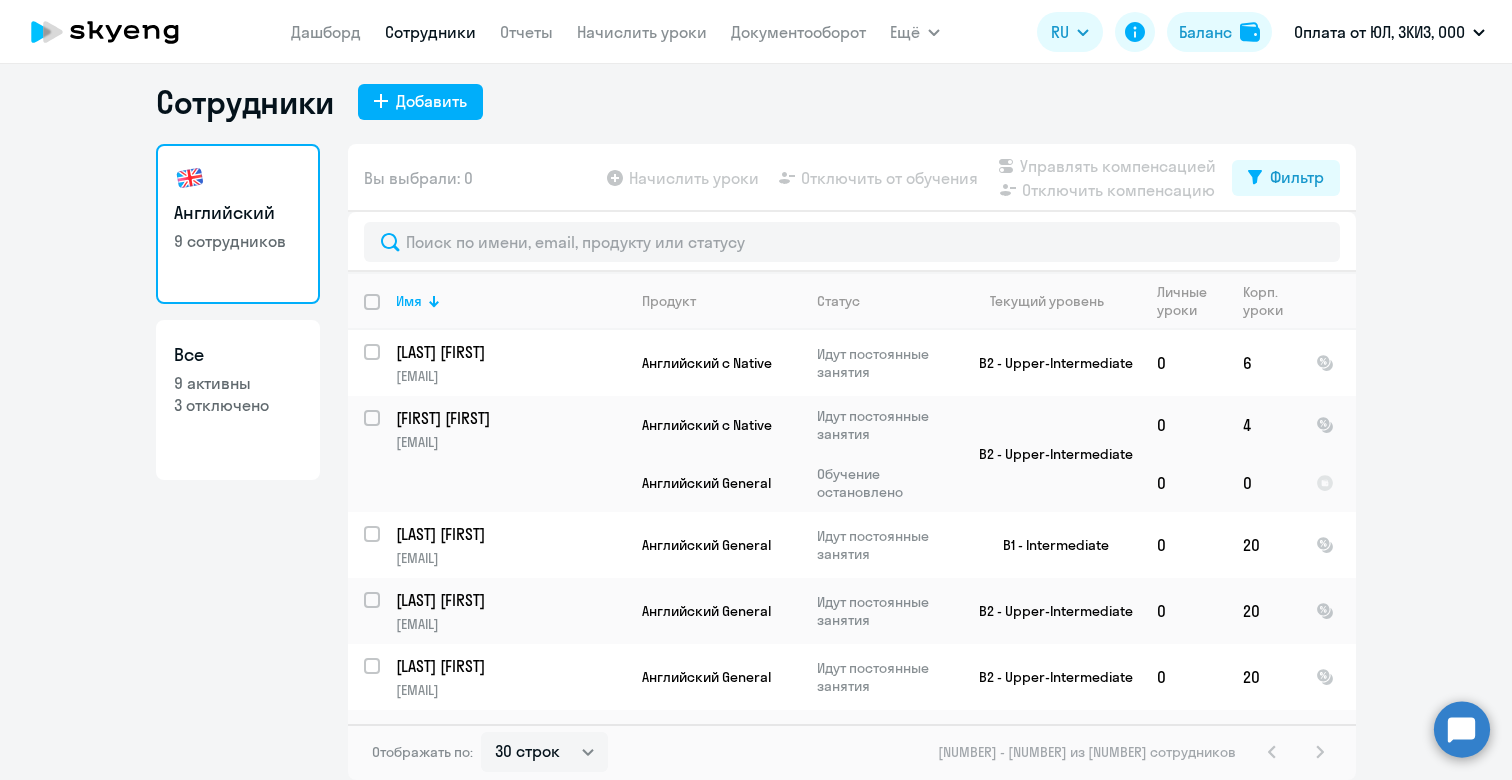 scroll, scrollTop: 0, scrollLeft: 0, axis: both 